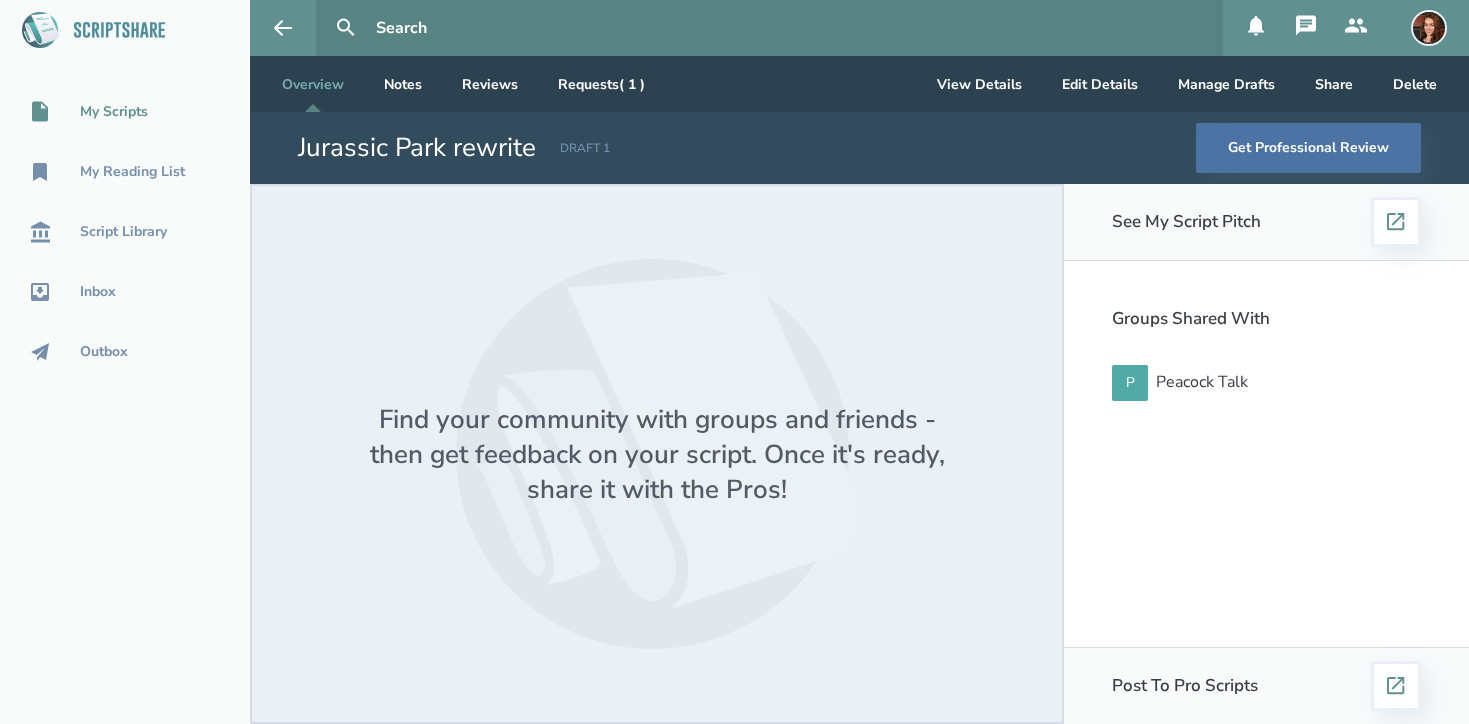 scroll, scrollTop: 0, scrollLeft: 0, axis: both 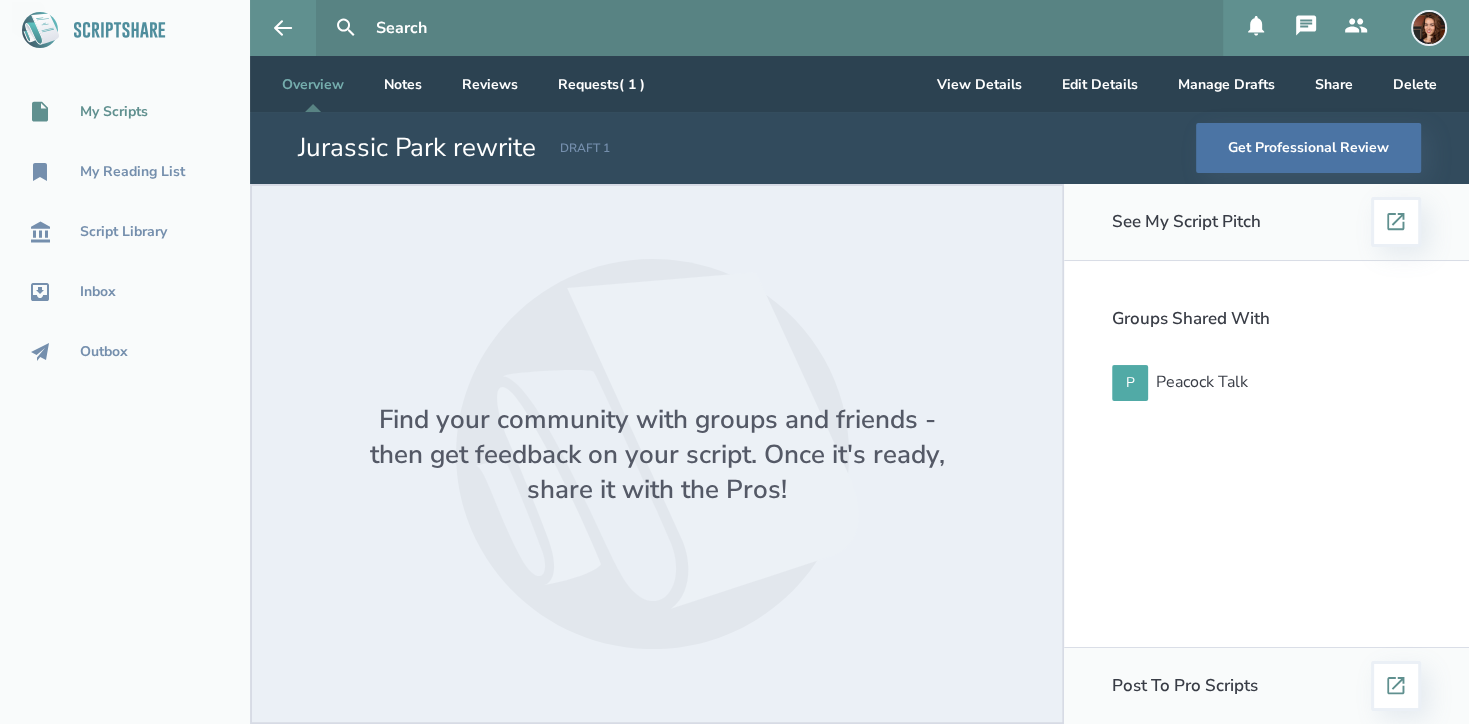 click on "My Scripts" at bounding box center (114, 112) 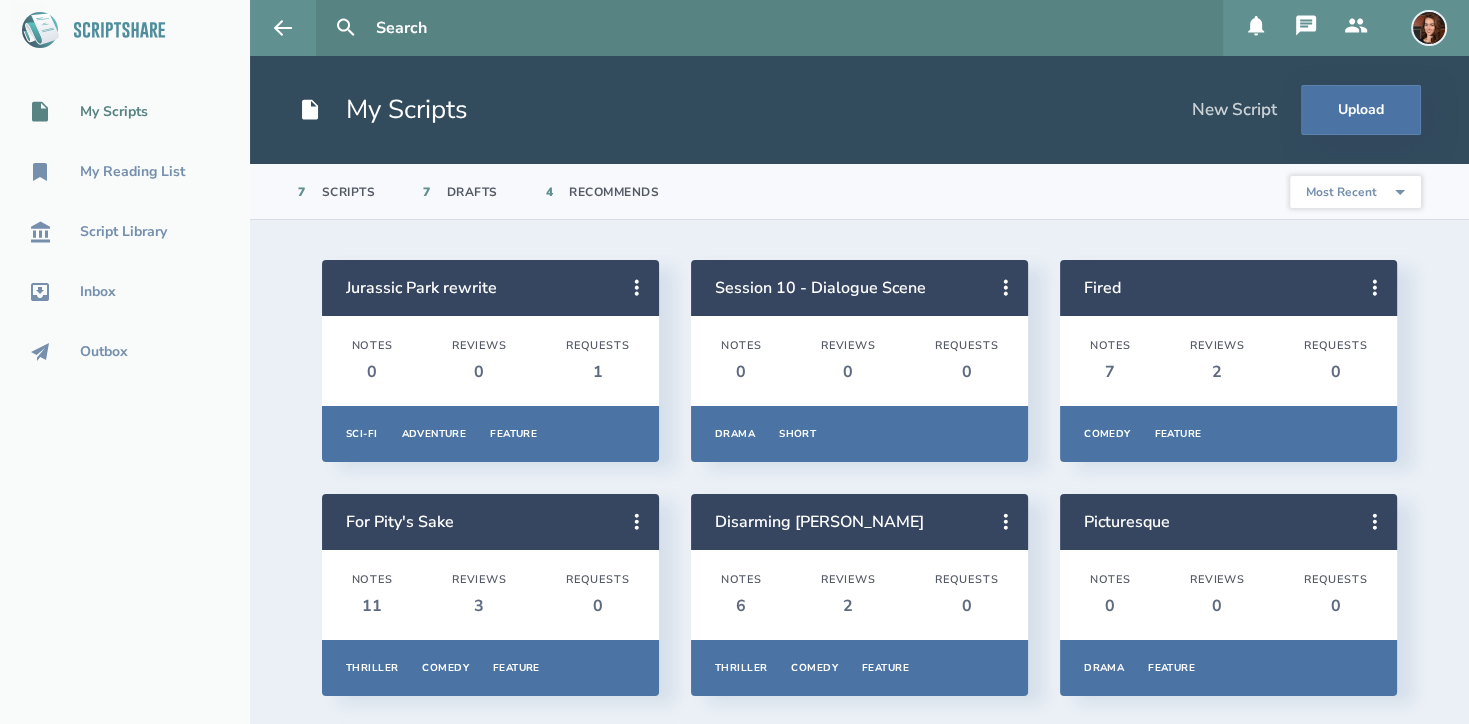 scroll, scrollTop: 223, scrollLeft: 0, axis: vertical 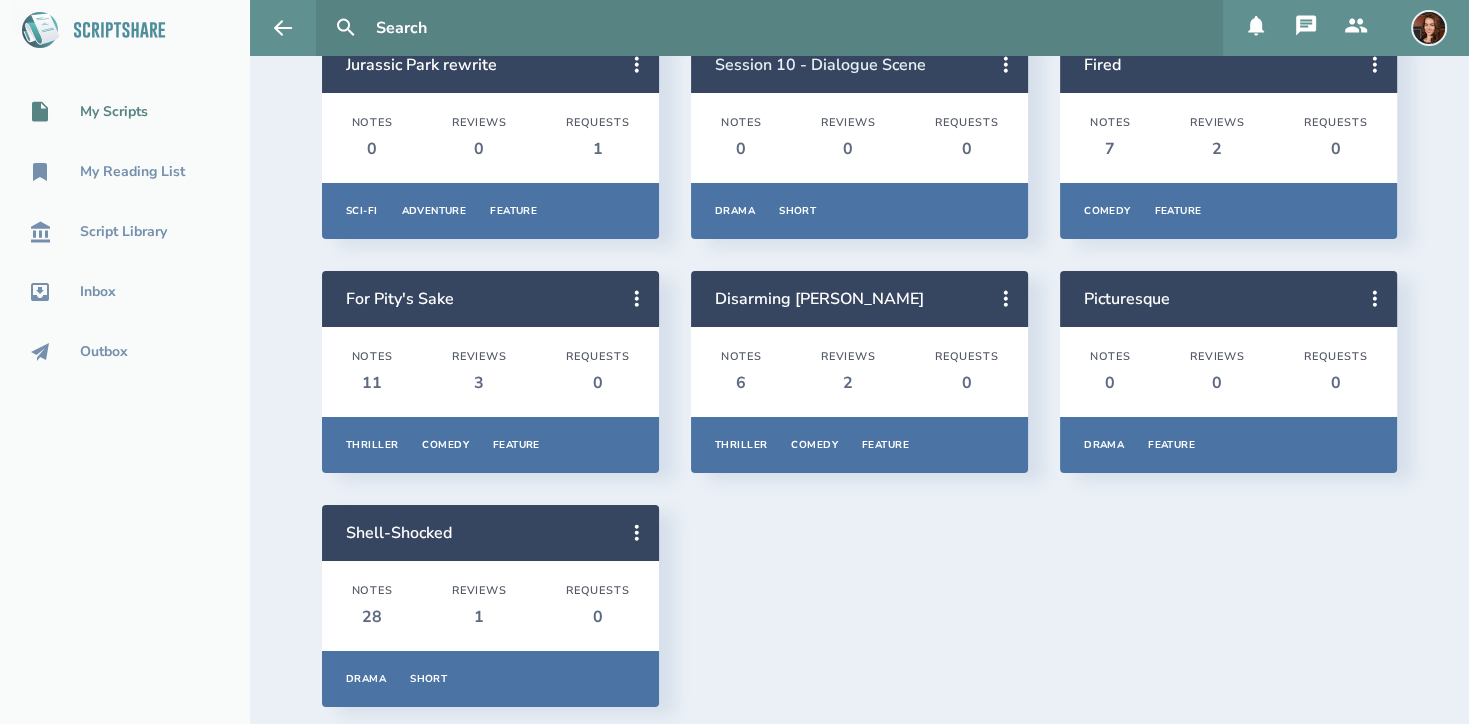 click on "Session 10 - Dialogue Scene" at bounding box center (820, 65) 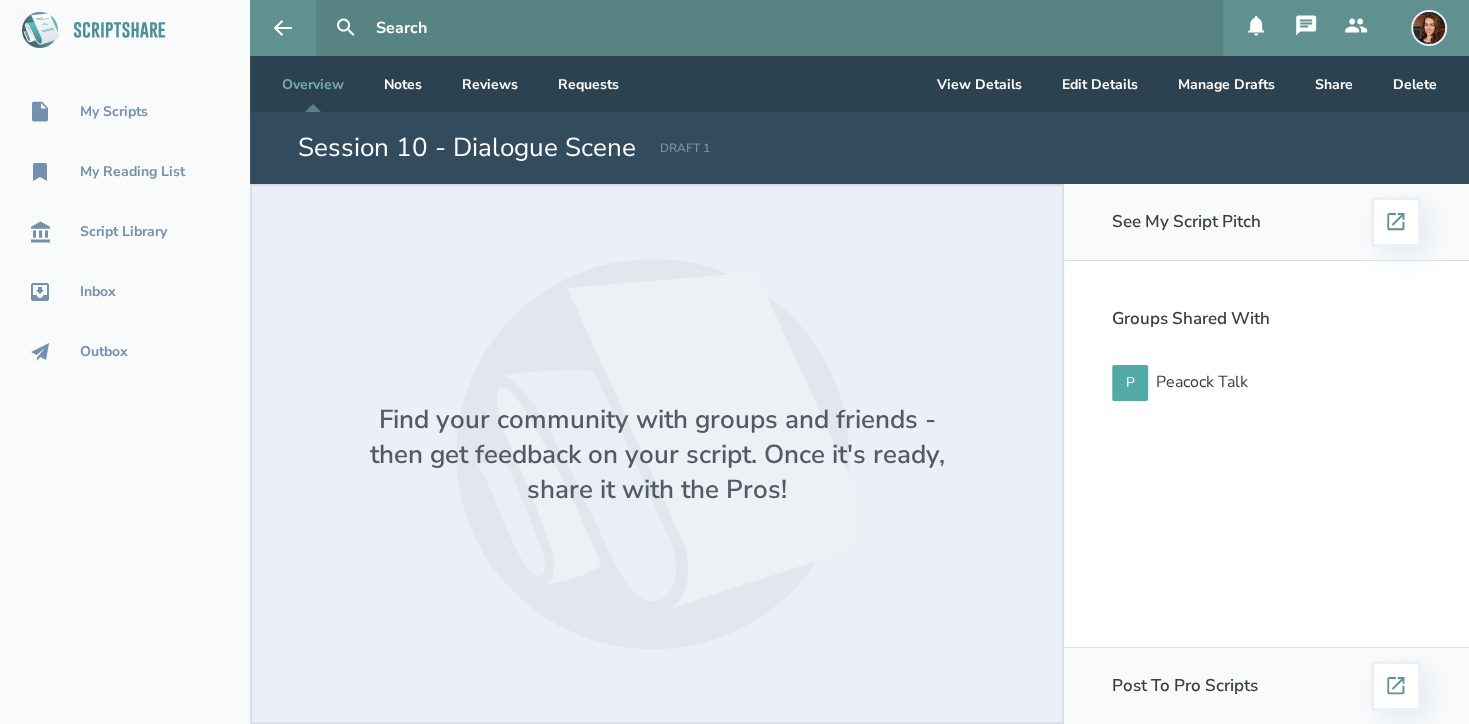 scroll, scrollTop: 0, scrollLeft: 0, axis: both 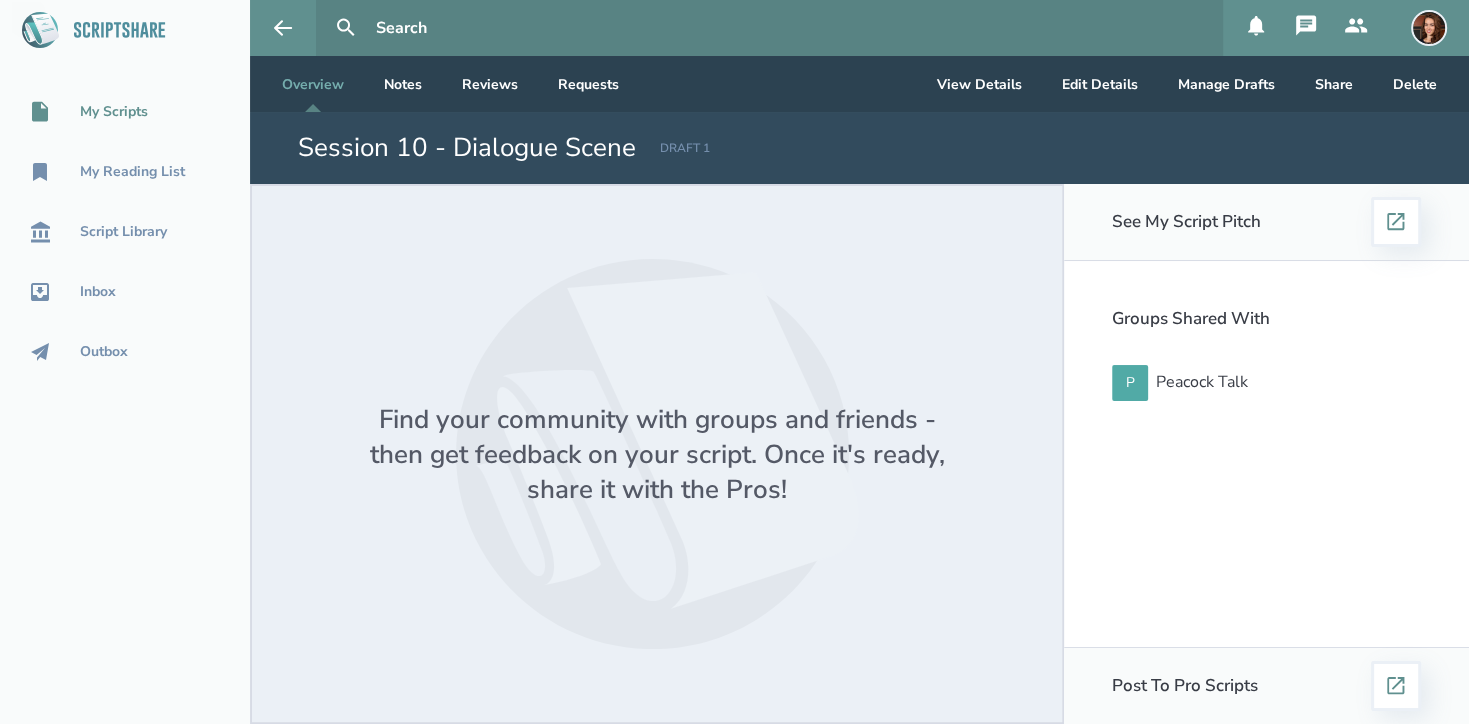 click on "My Scripts" at bounding box center (114, 112) 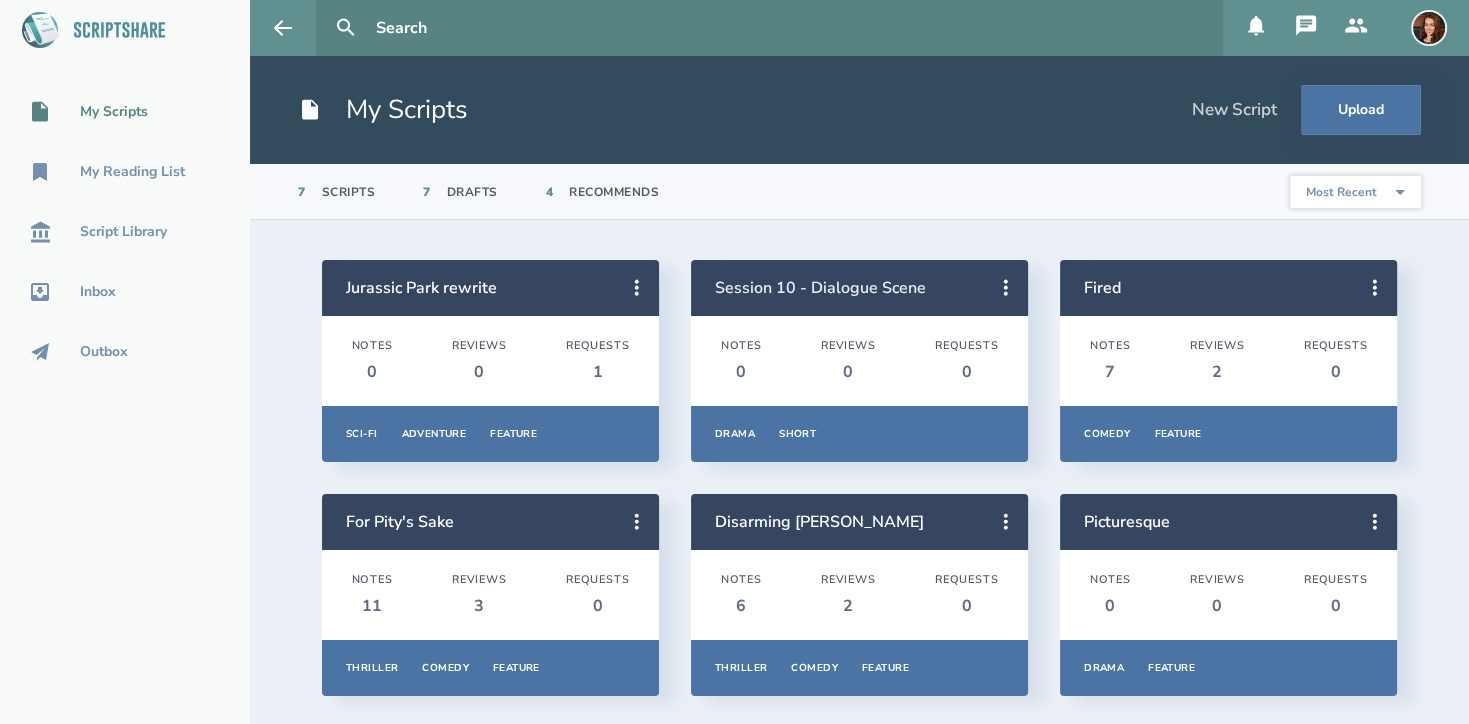 click on "Session 10 - Dialogue Scene" at bounding box center (820, 288) 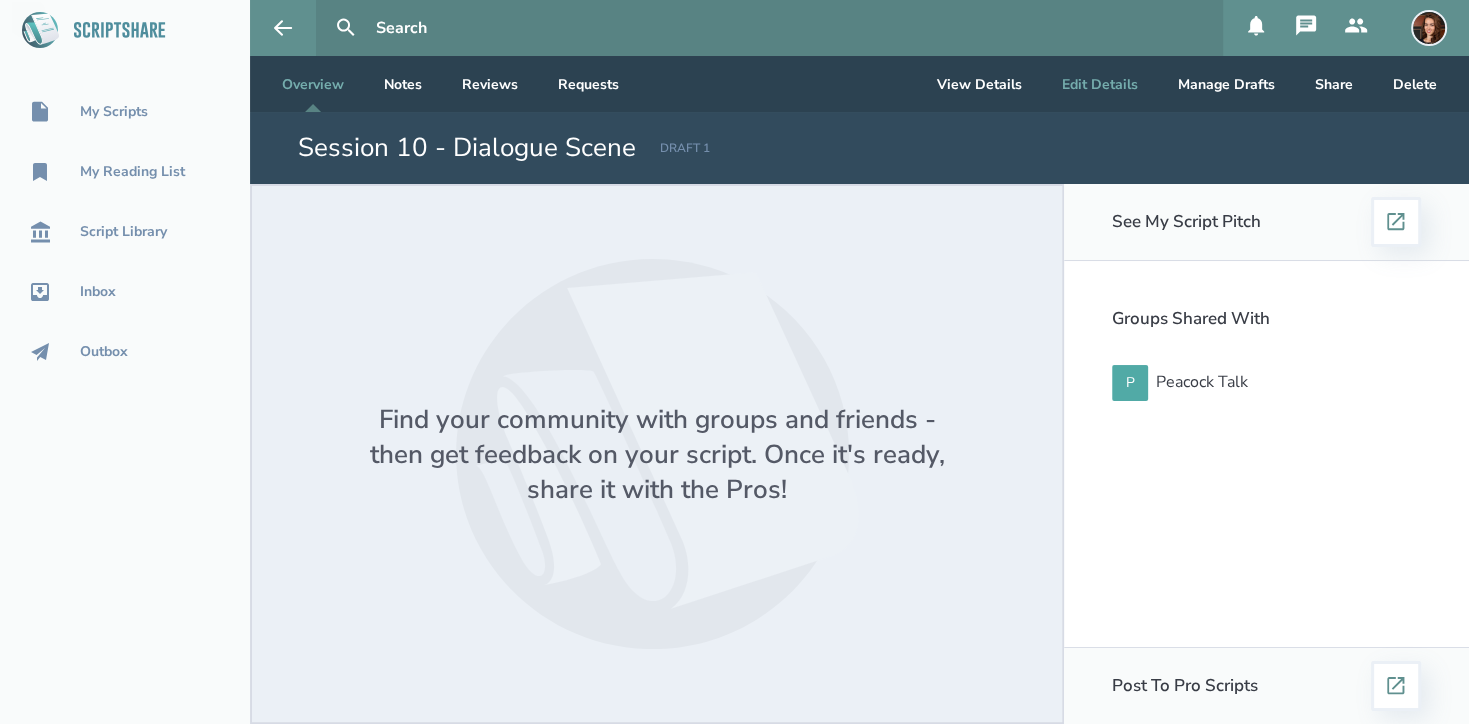 click on "Edit Details" at bounding box center [1100, 84] 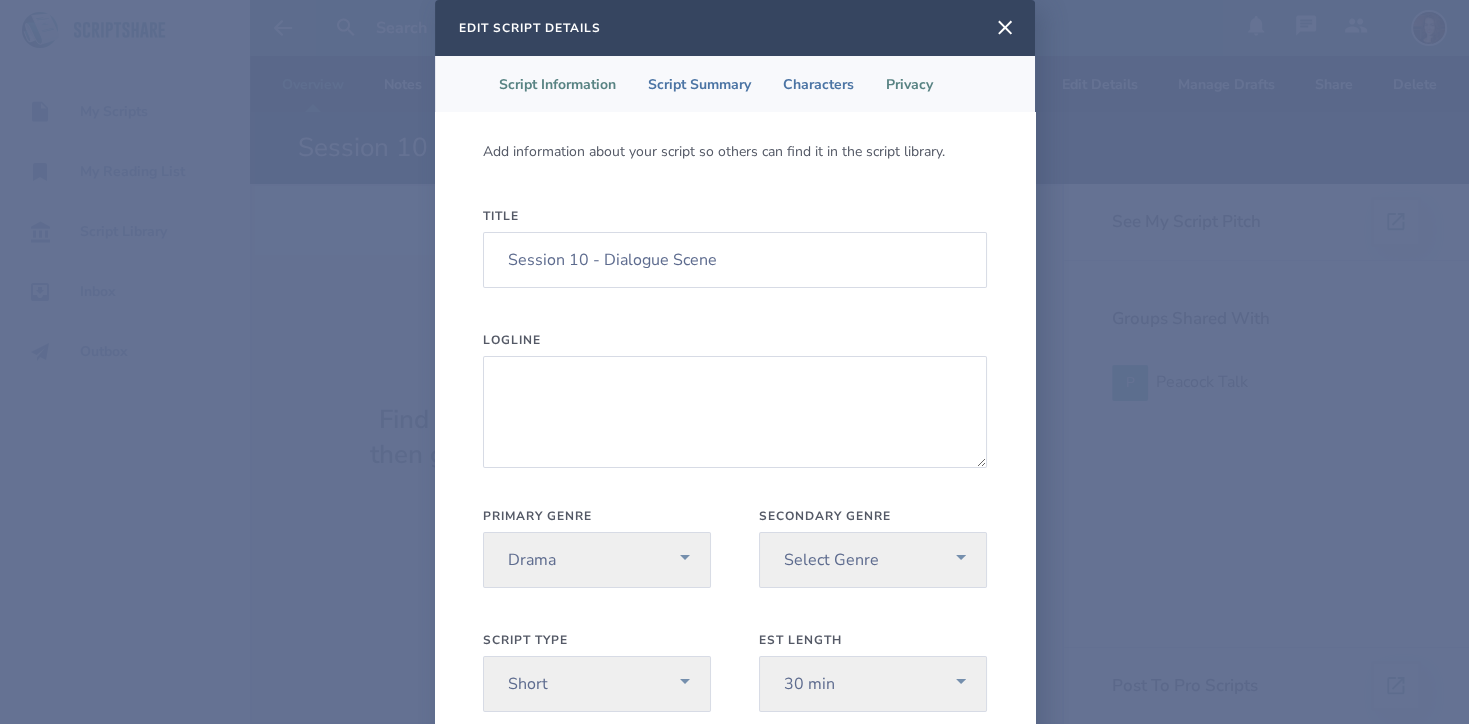 click on "Privacy" at bounding box center [909, 84] 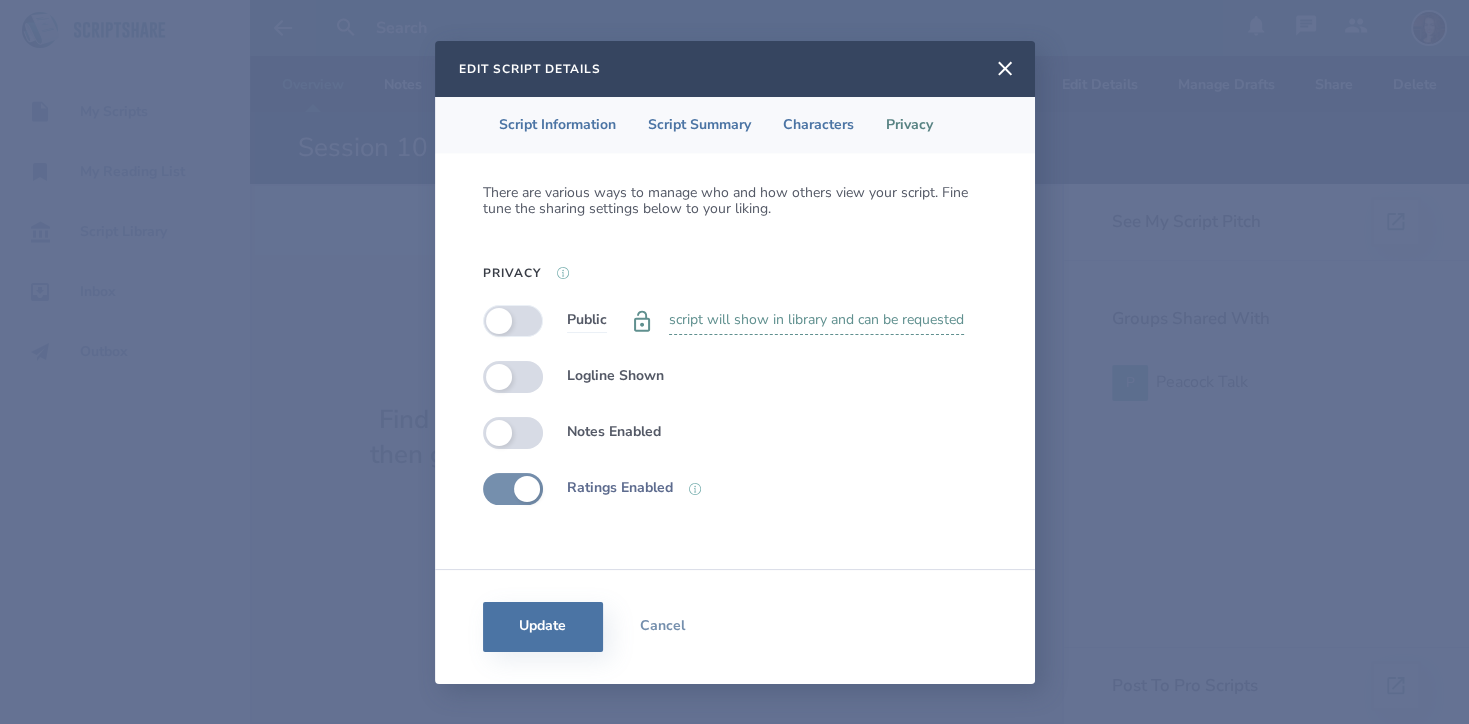 click at bounding box center (513, 321) 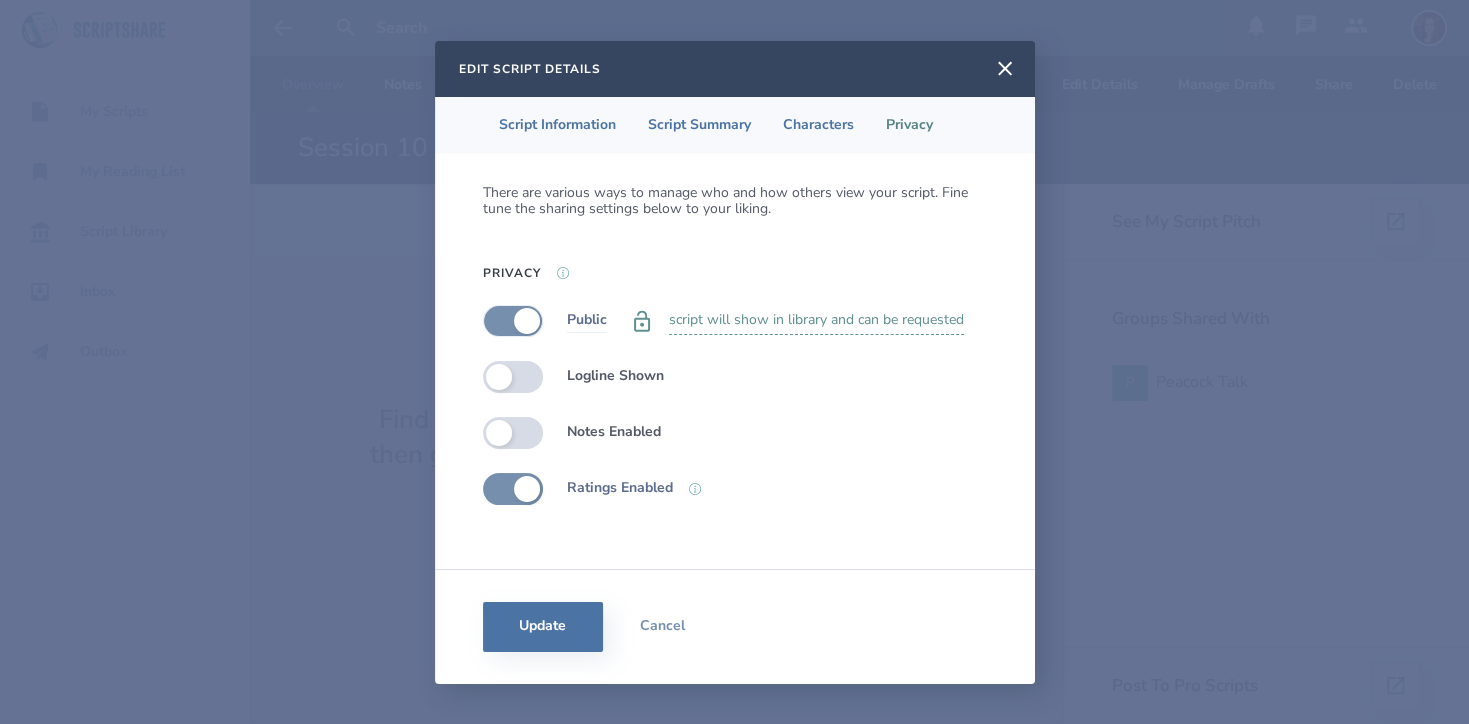 checkbox on "true" 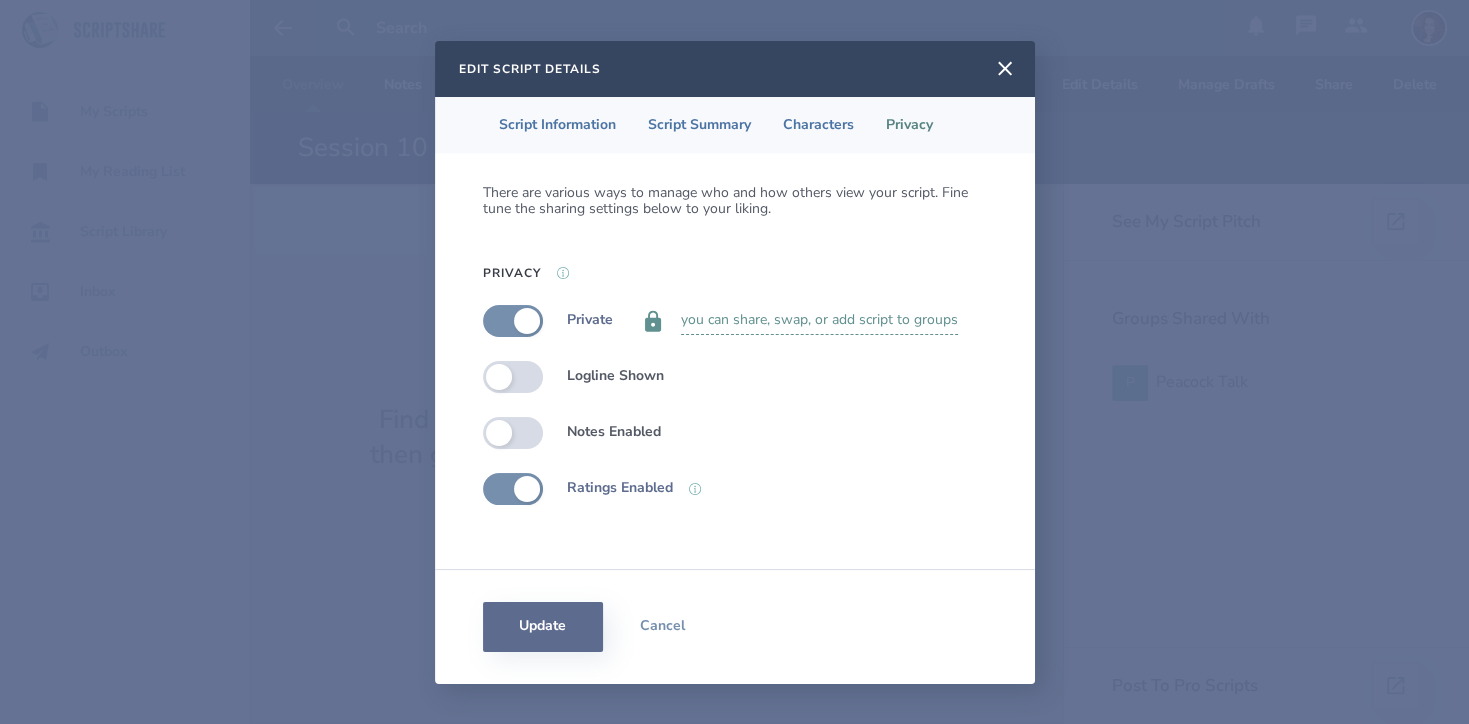 click on "Update" at bounding box center (543, 627) 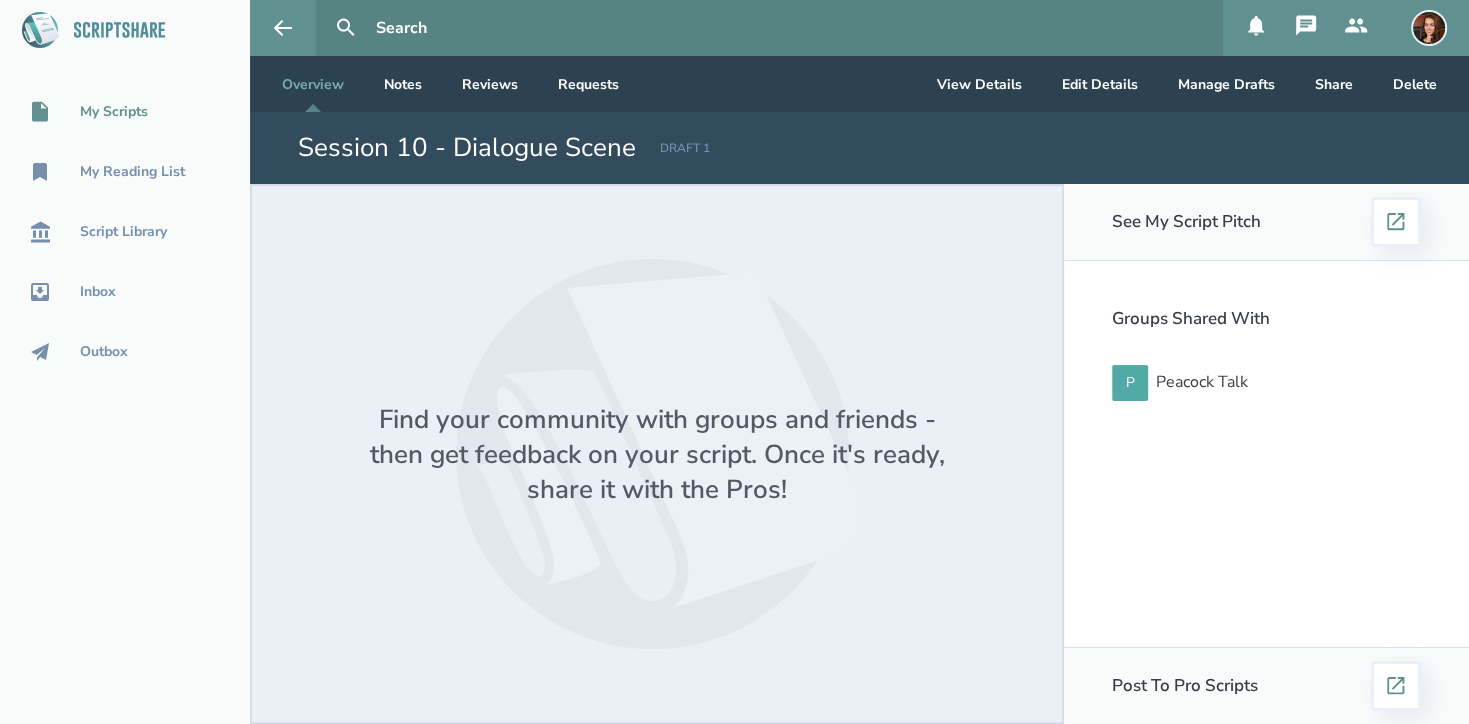 click on "My Scripts" at bounding box center [114, 112] 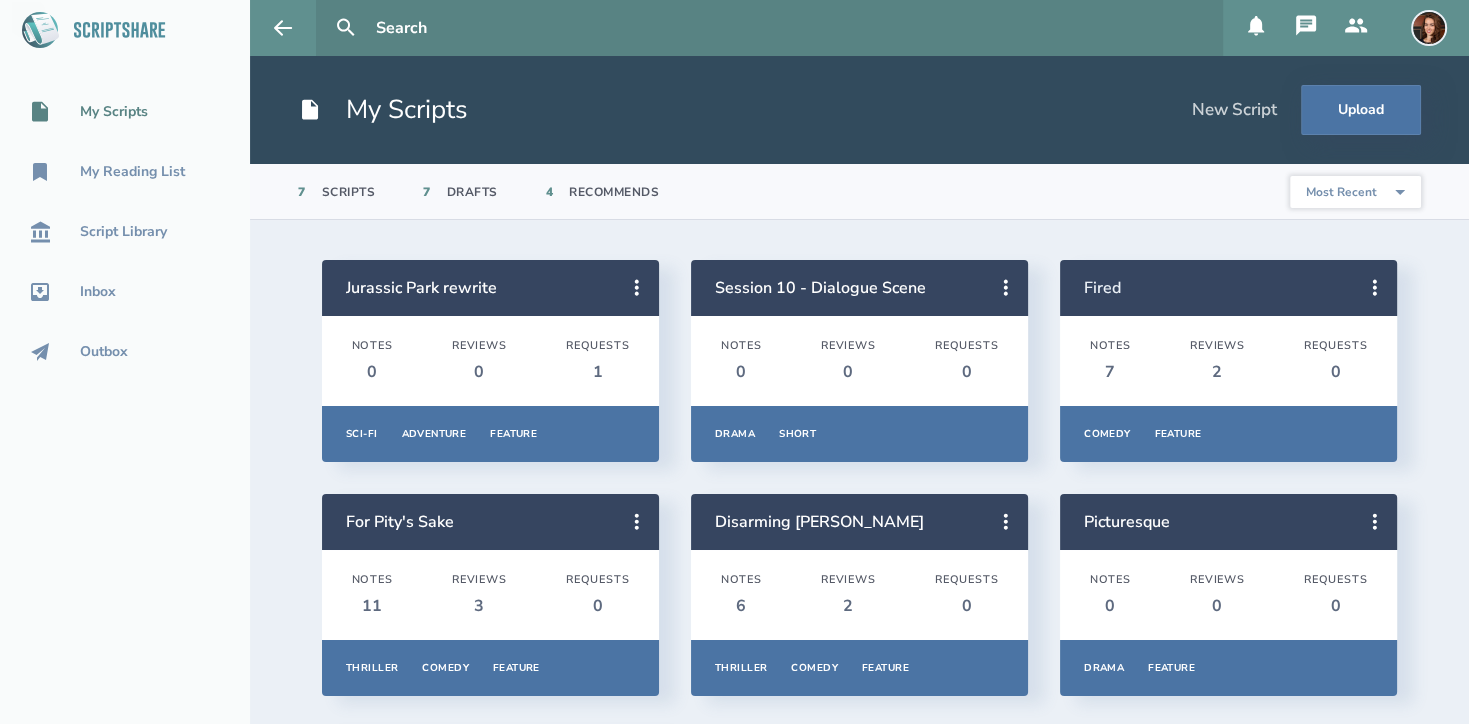 click on "Fired" at bounding box center (1102, 288) 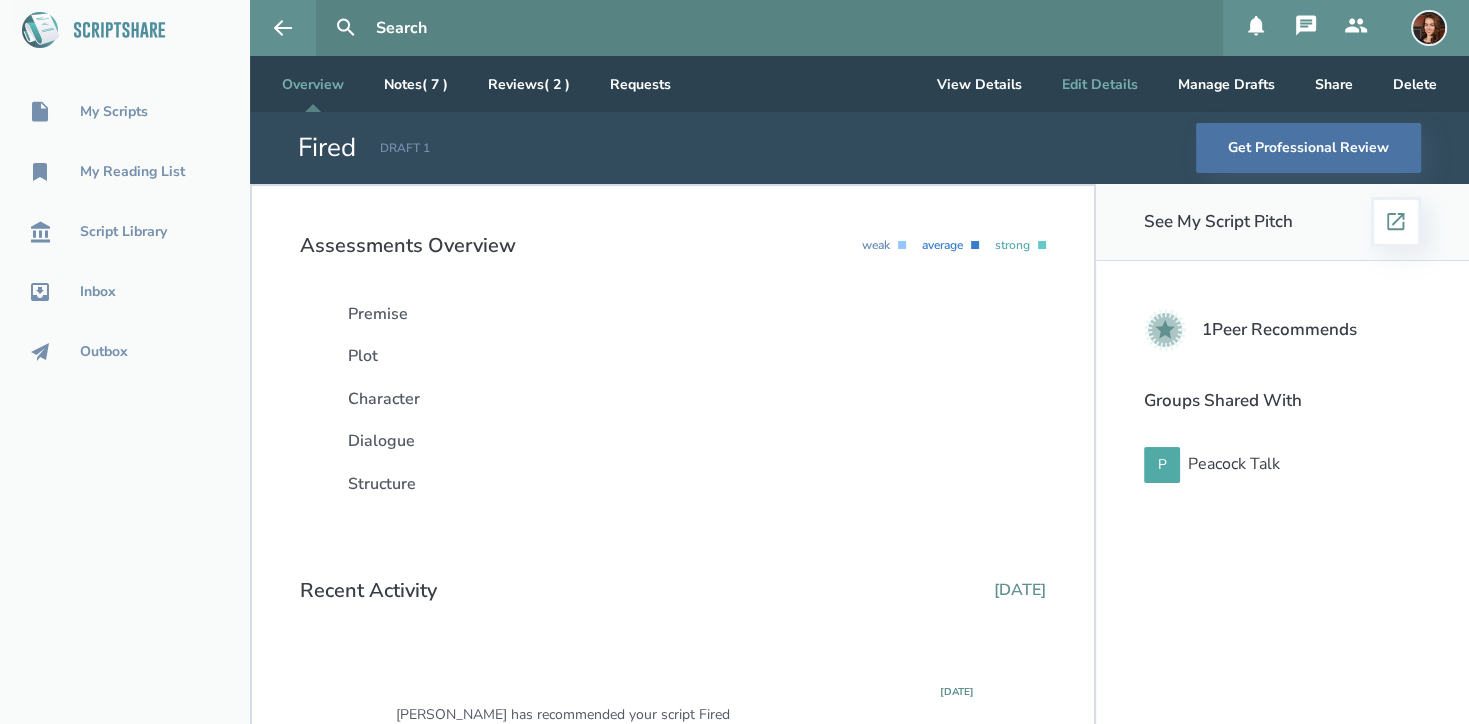 click on "Edit Details" at bounding box center [1100, 84] 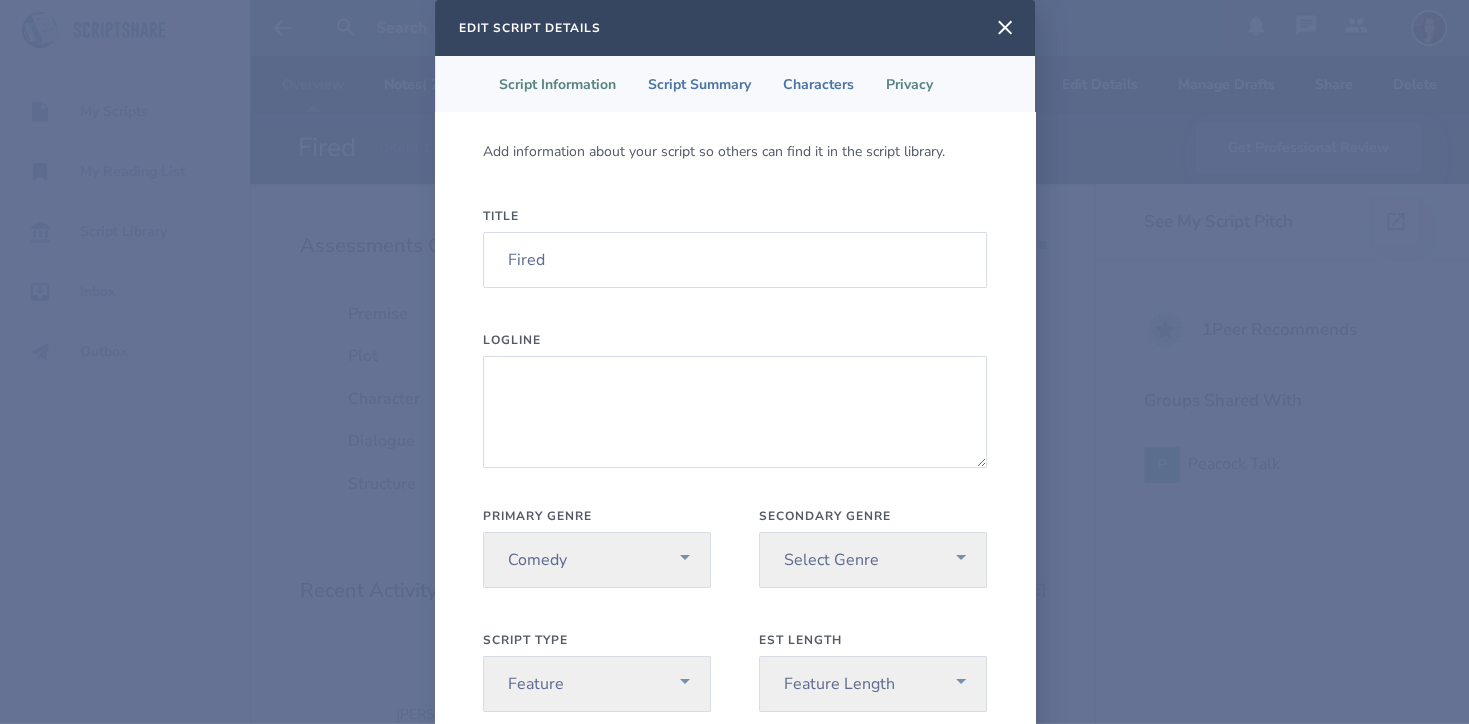 click on "Privacy" at bounding box center (909, 84) 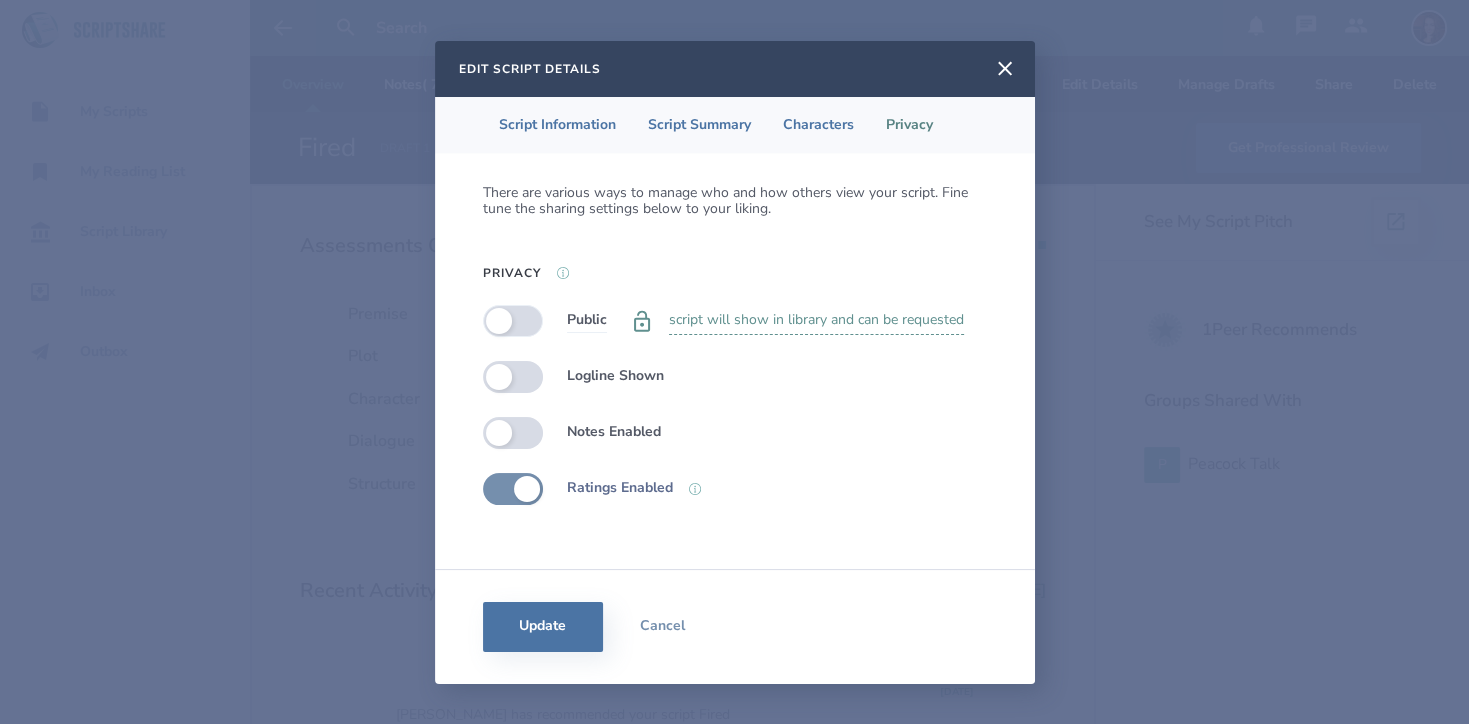 click at bounding box center (513, 321) 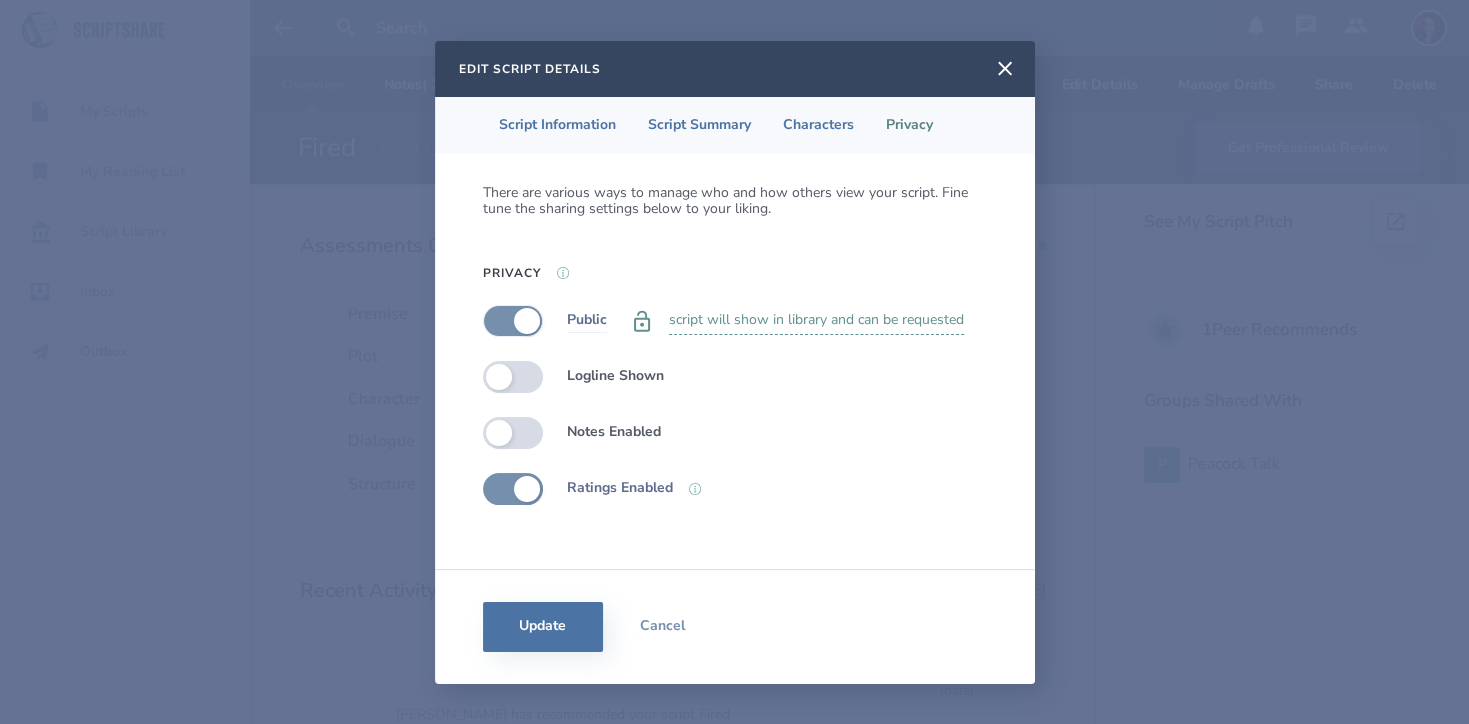 checkbox on "true" 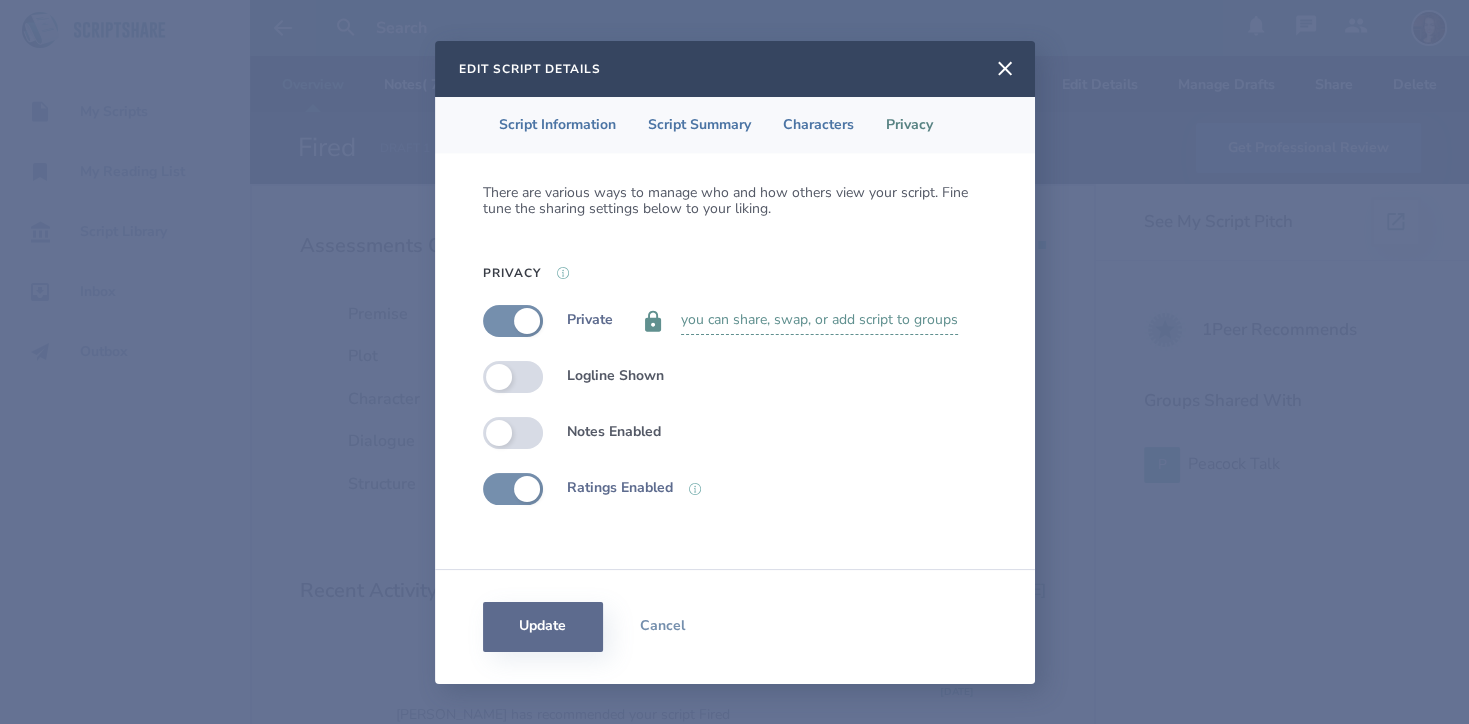 click on "Update" at bounding box center [543, 627] 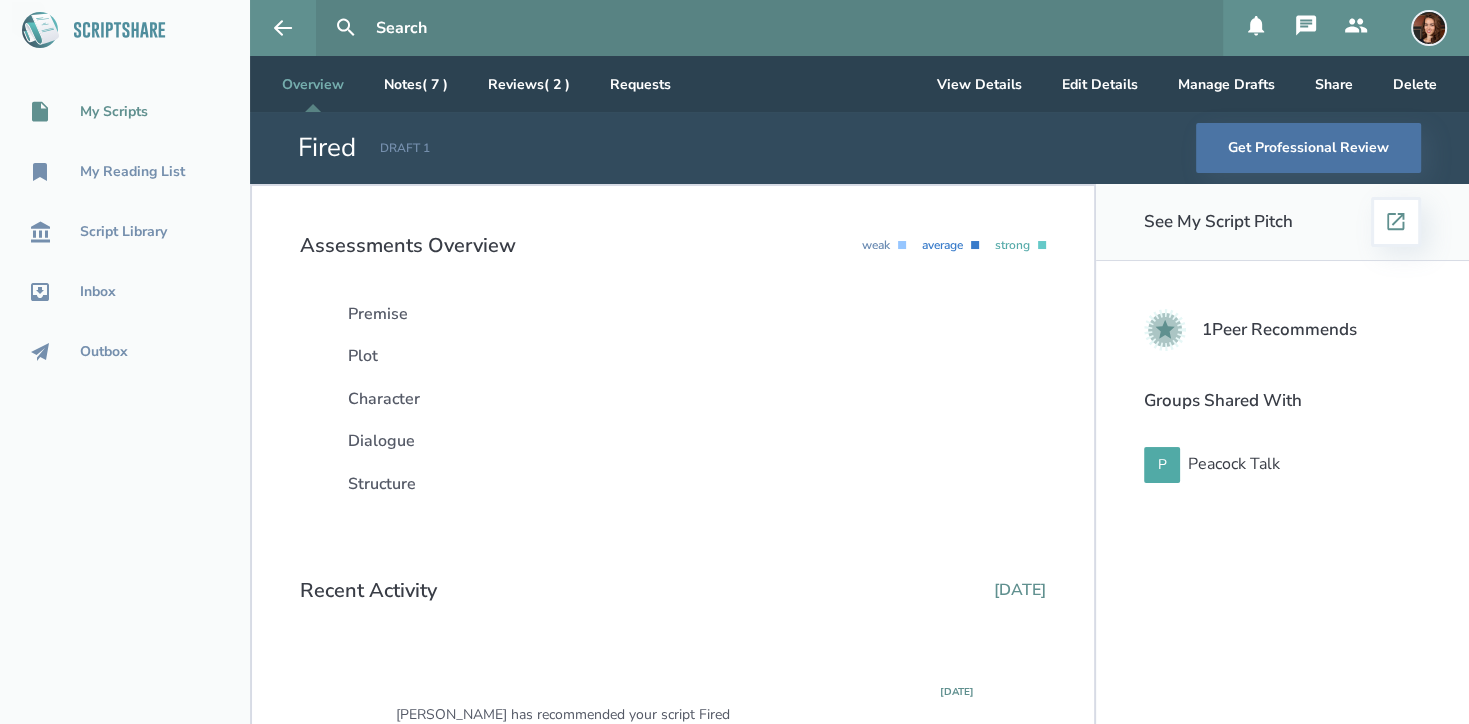 click on "My Scripts" at bounding box center (114, 112) 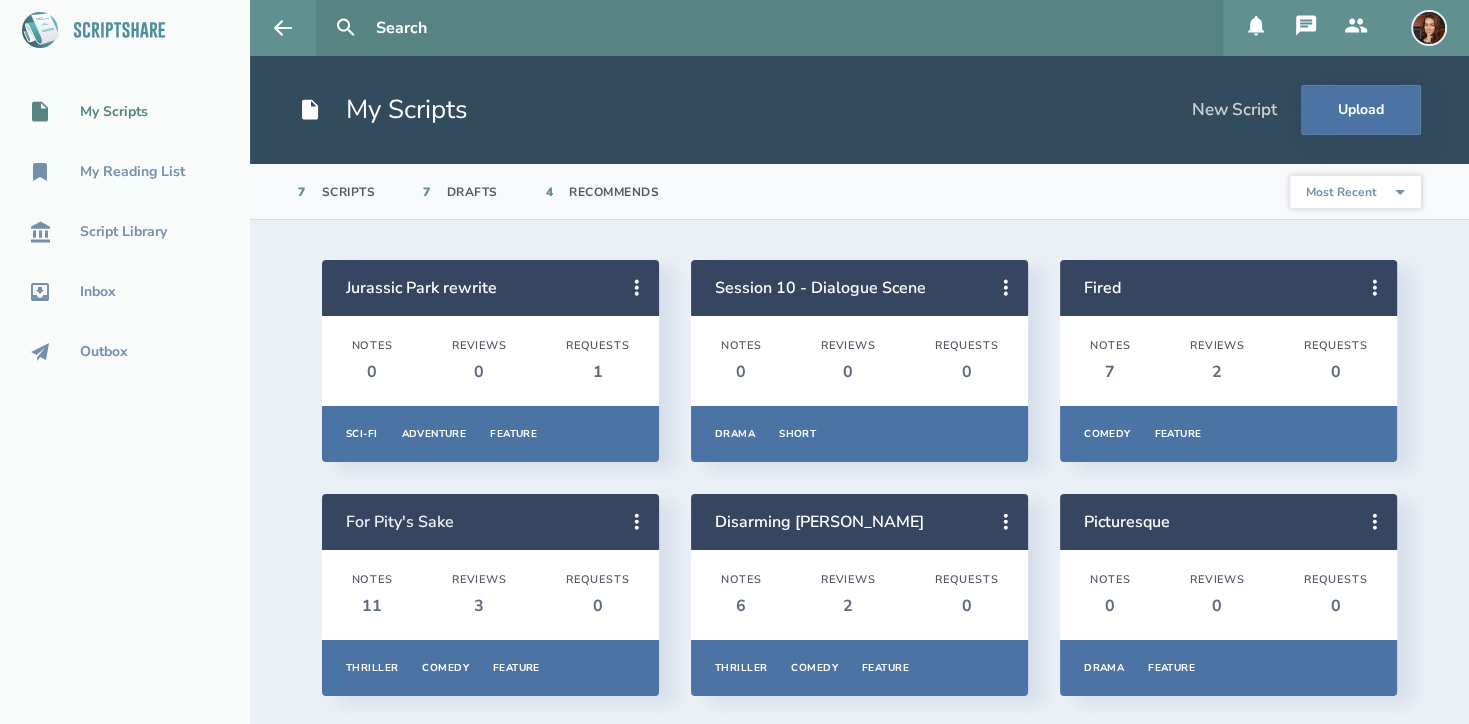 click on "For Pity's Sake" at bounding box center (400, 522) 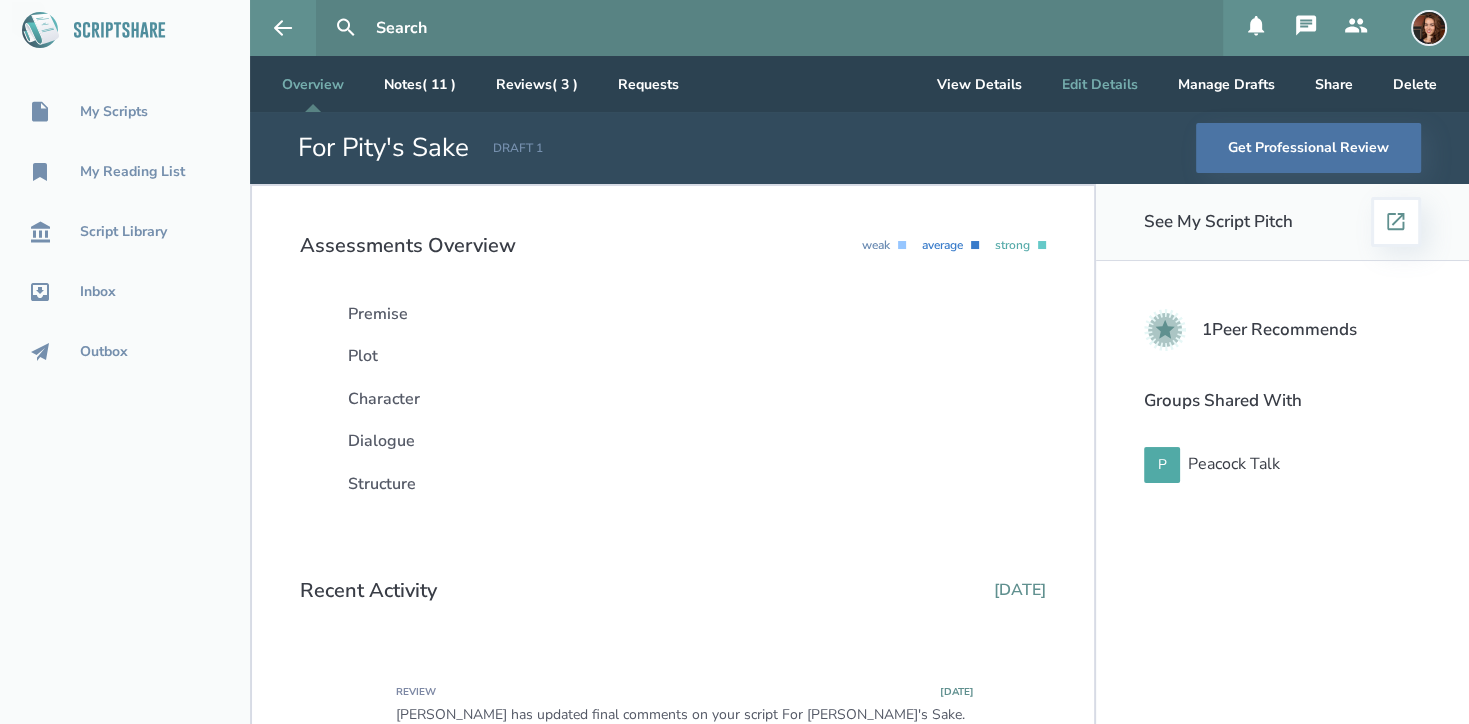 click on "Edit Details" at bounding box center (1100, 84) 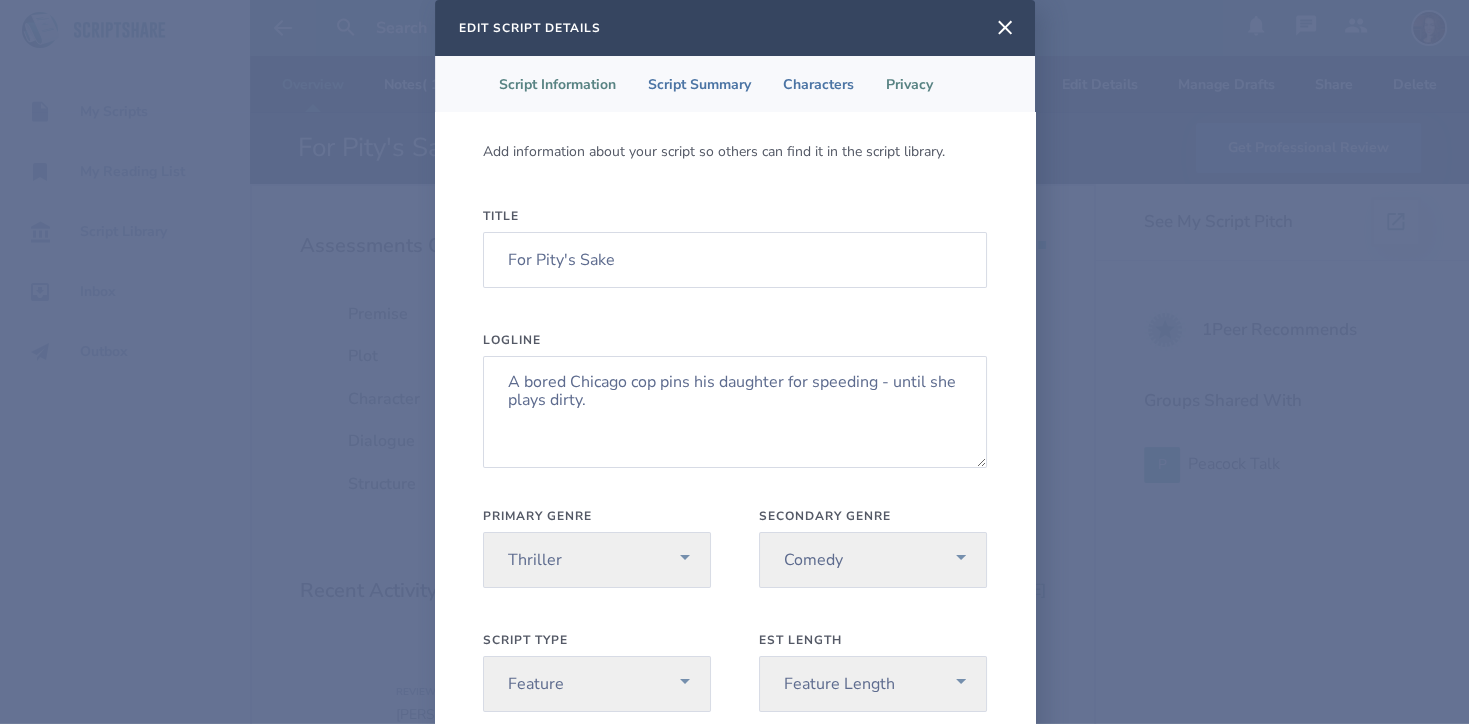 click on "Privacy" at bounding box center (909, 84) 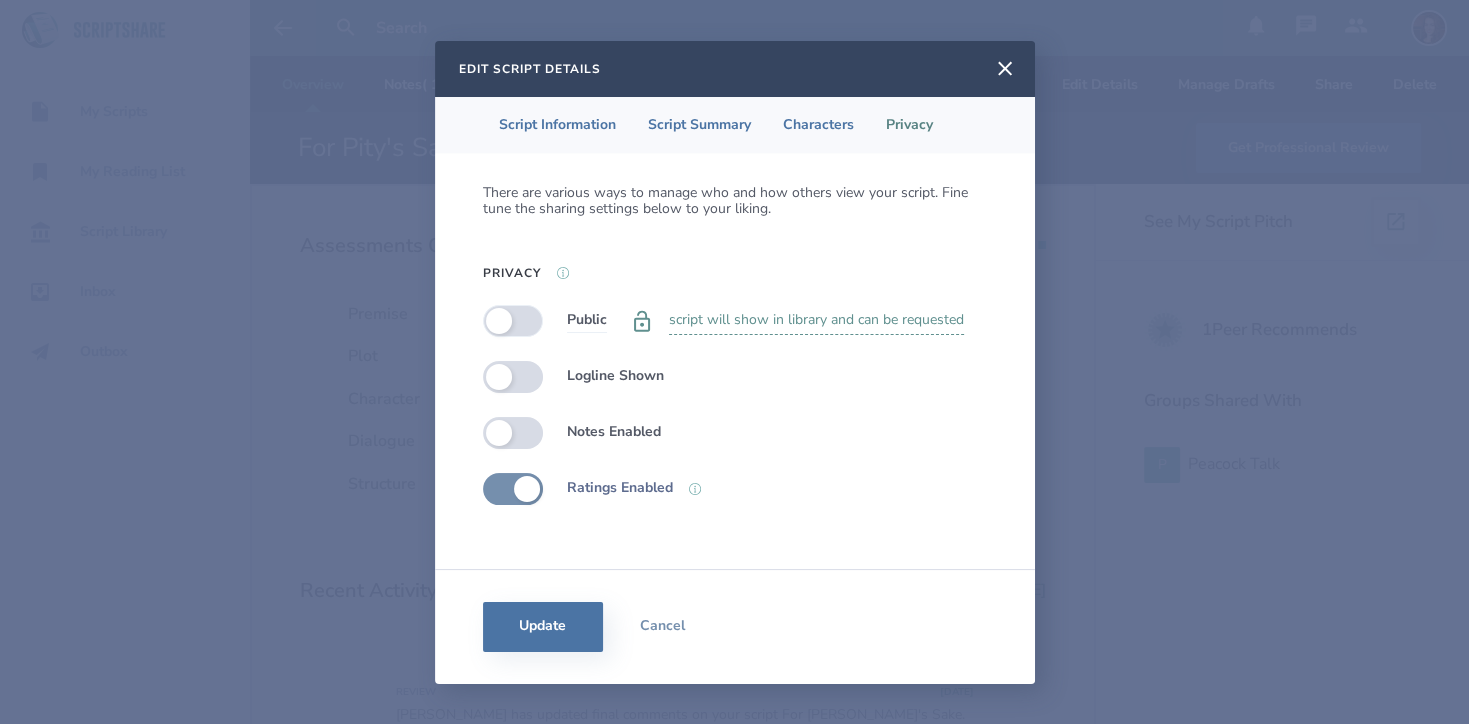 click at bounding box center (513, 321) 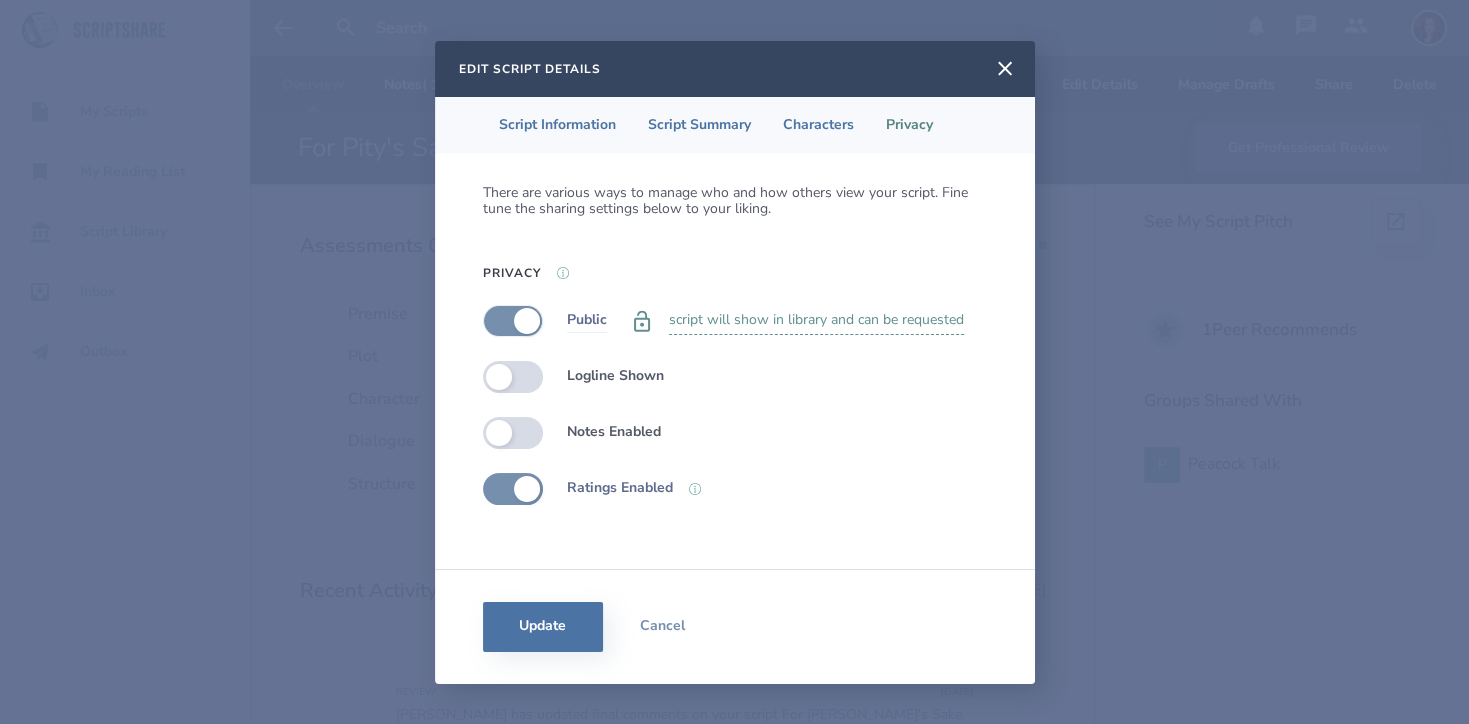 checkbox on "true" 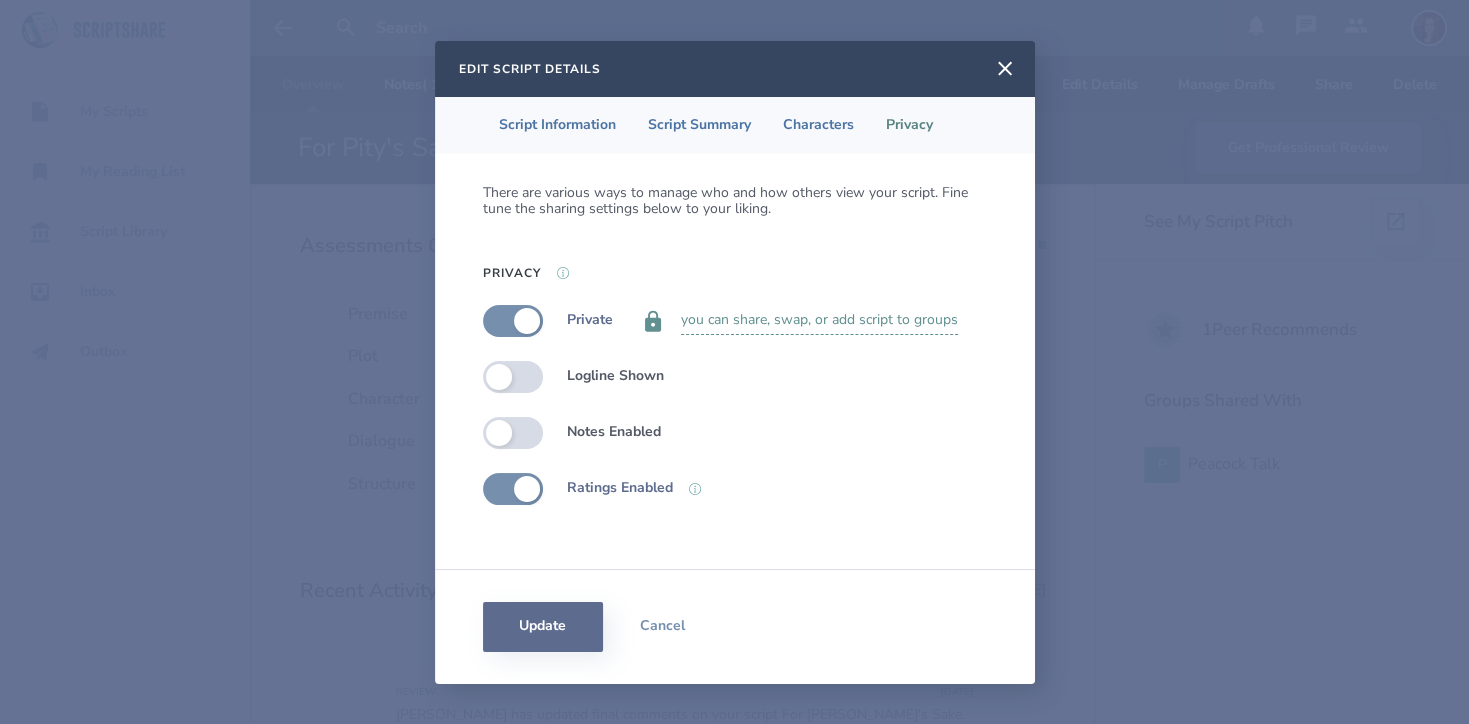click on "Update" at bounding box center [543, 627] 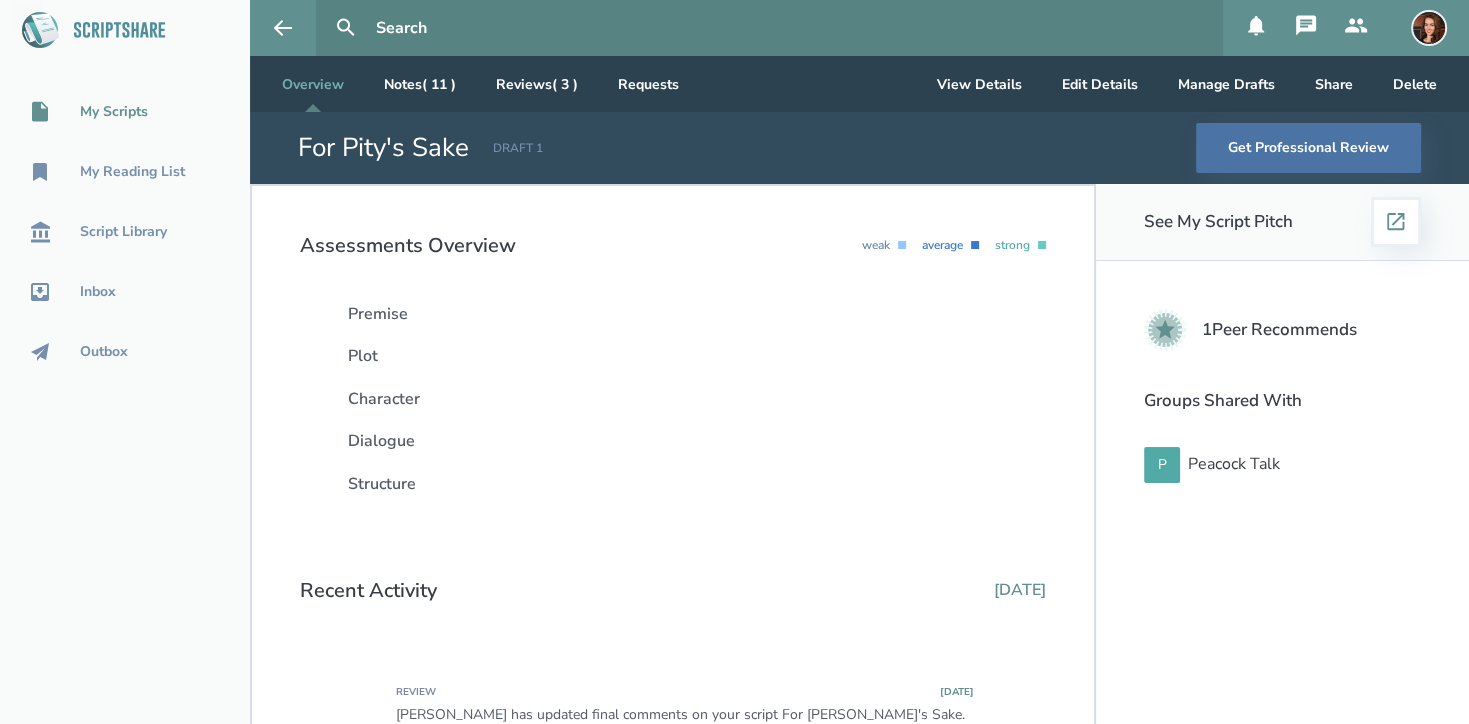 click on "My Scripts" at bounding box center (114, 112) 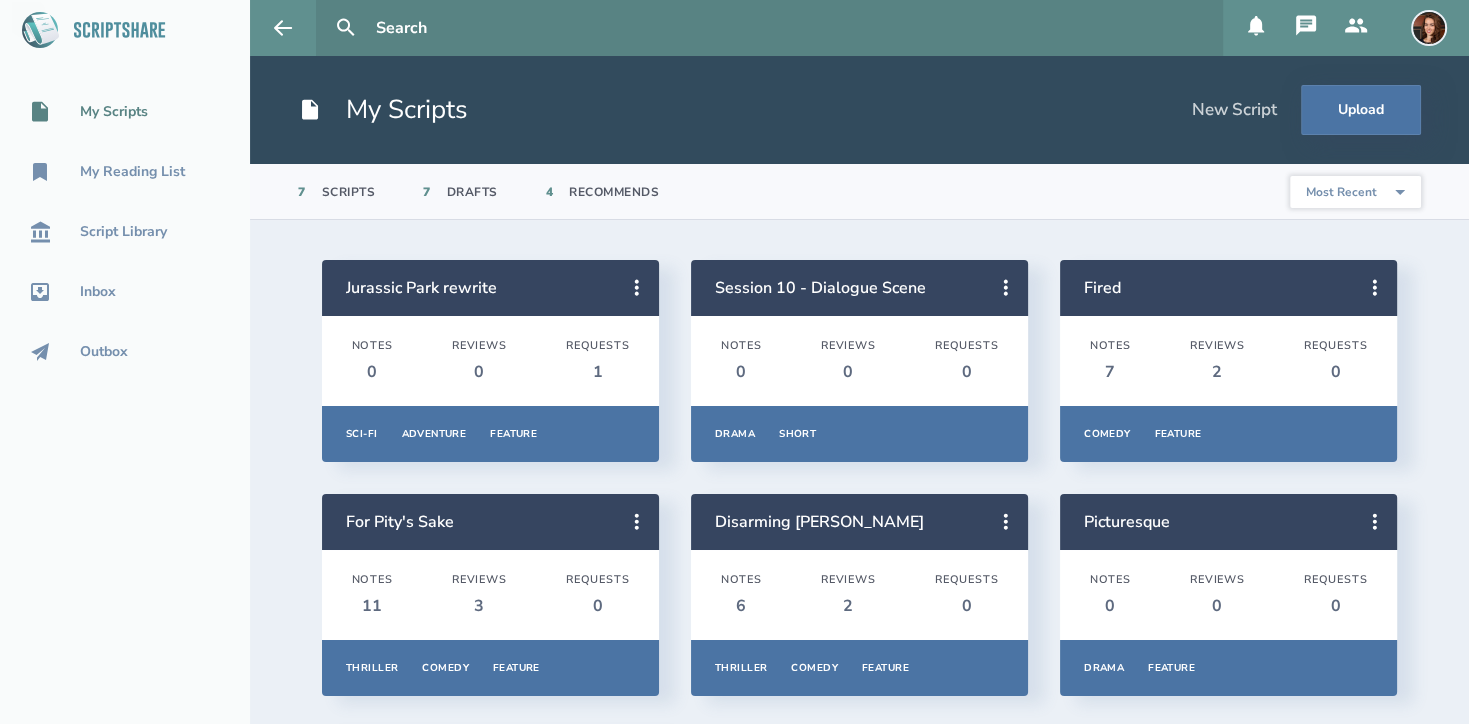 scroll, scrollTop: 246, scrollLeft: 0, axis: vertical 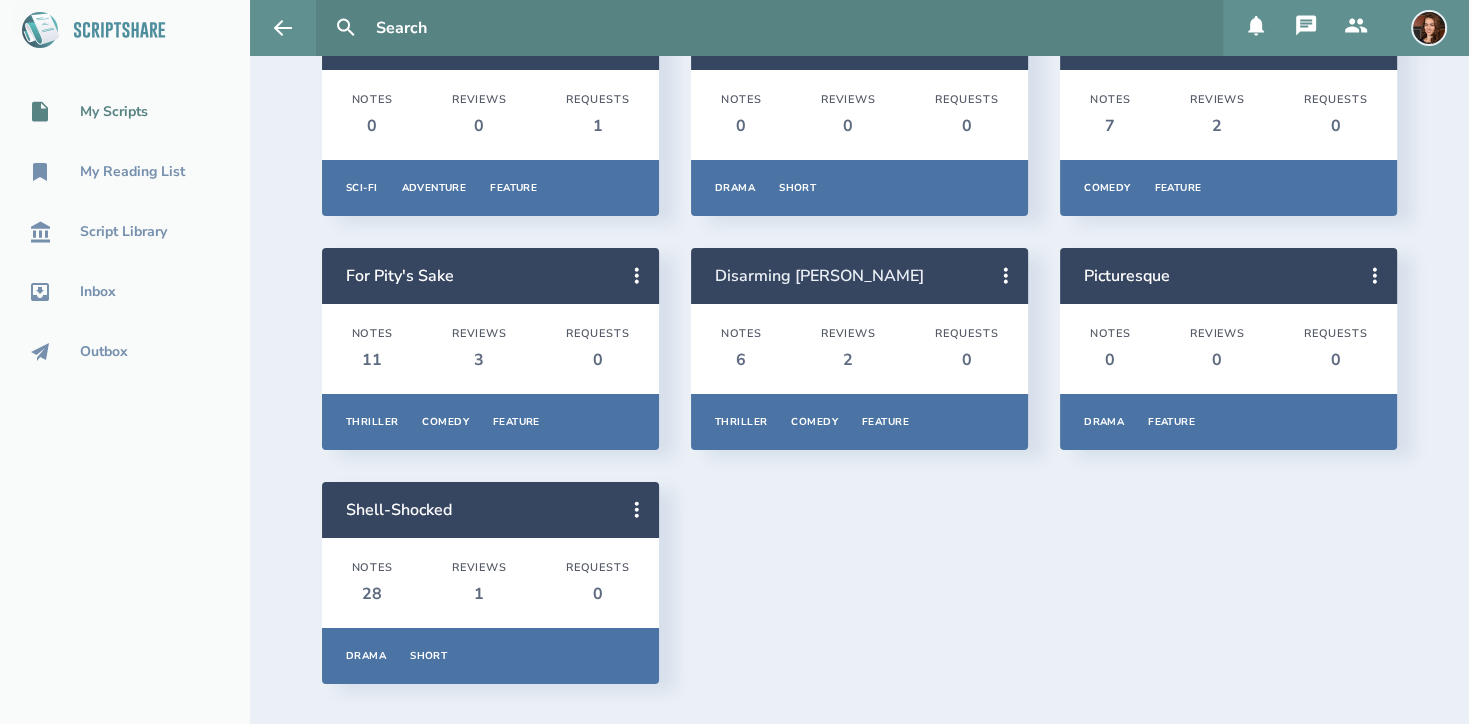click on "Disarming [PERSON_NAME]" at bounding box center [819, 276] 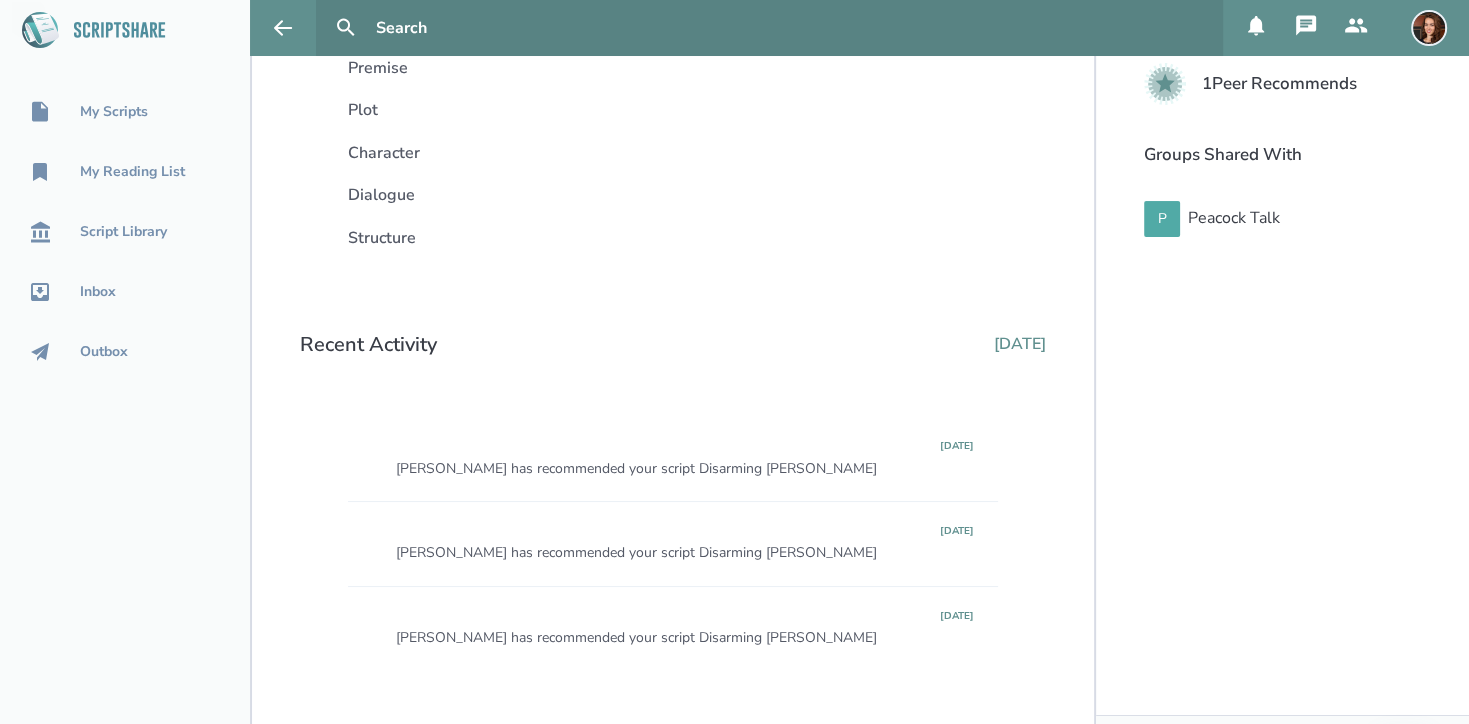 scroll, scrollTop: 0, scrollLeft: 0, axis: both 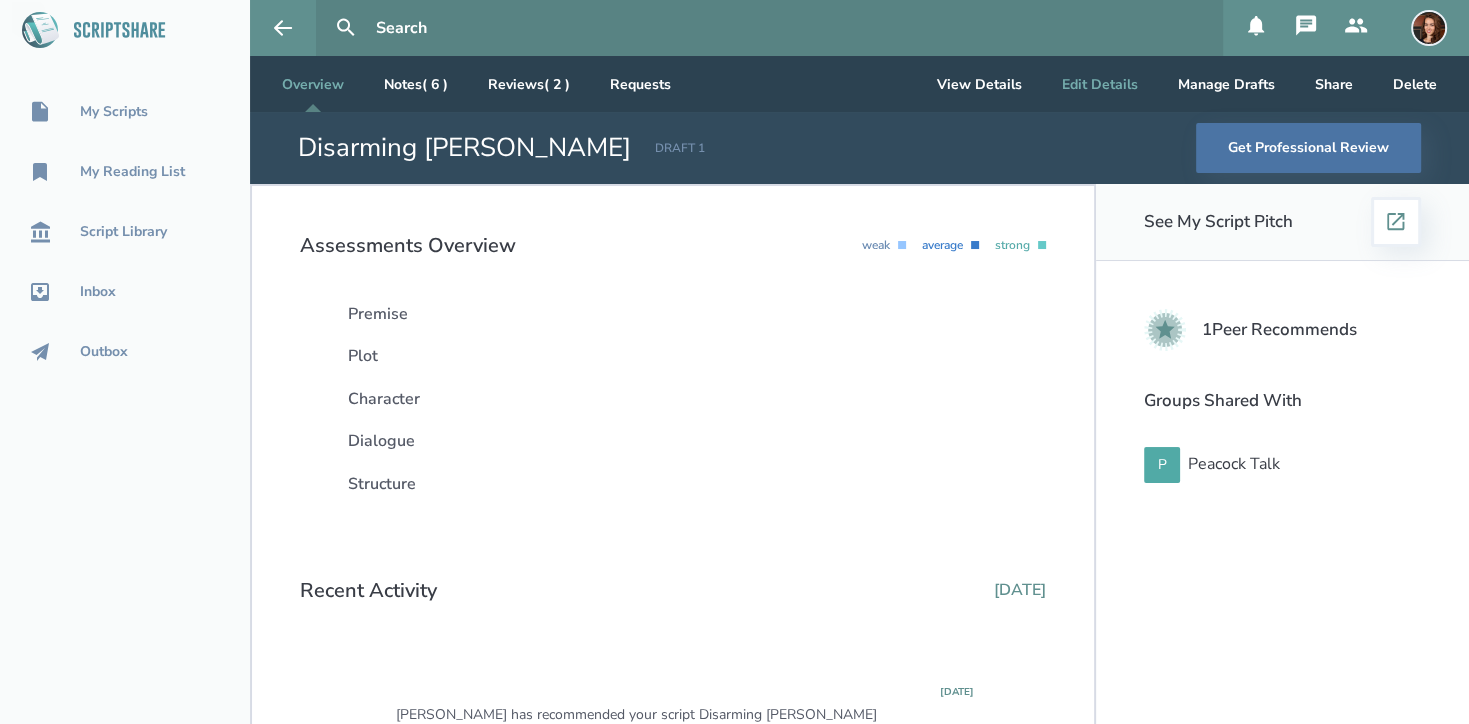 click on "Edit Details" at bounding box center (1100, 84) 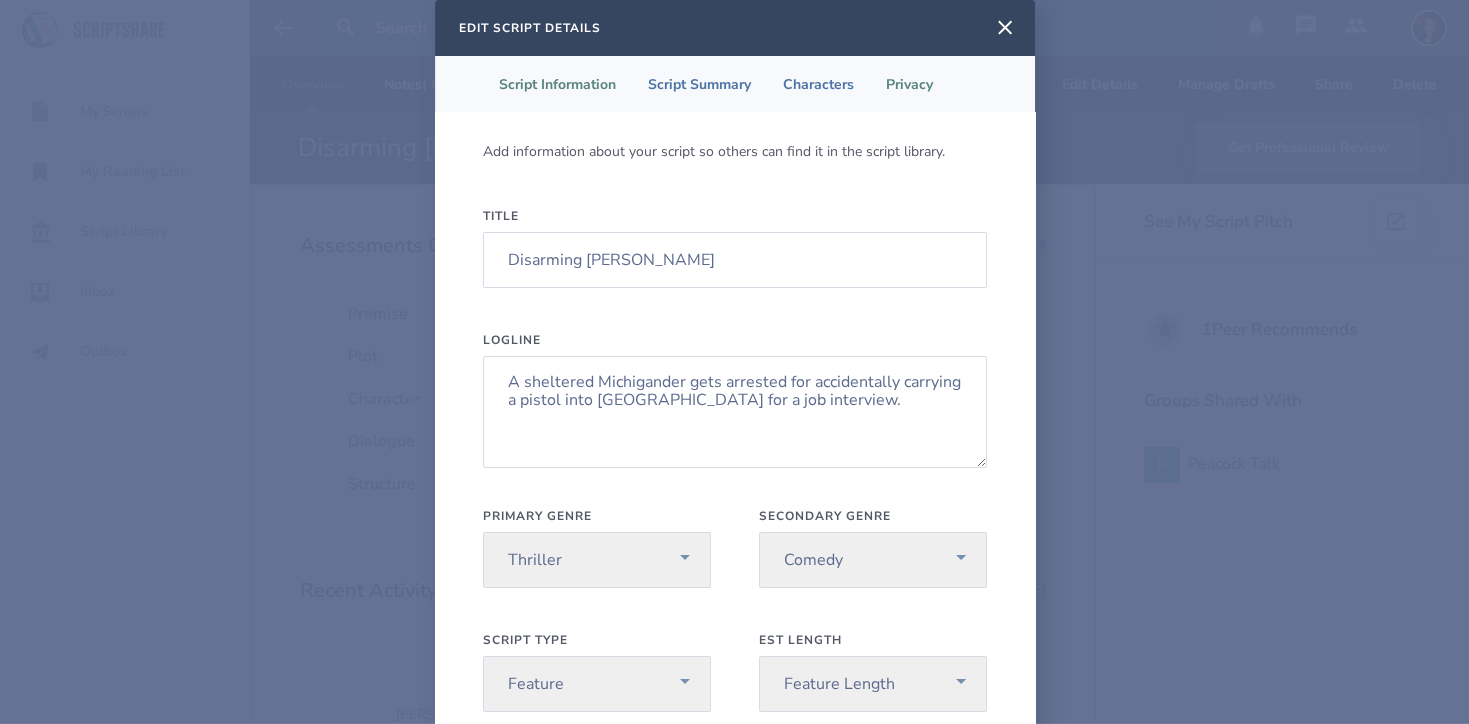 click on "Privacy" at bounding box center [909, 84] 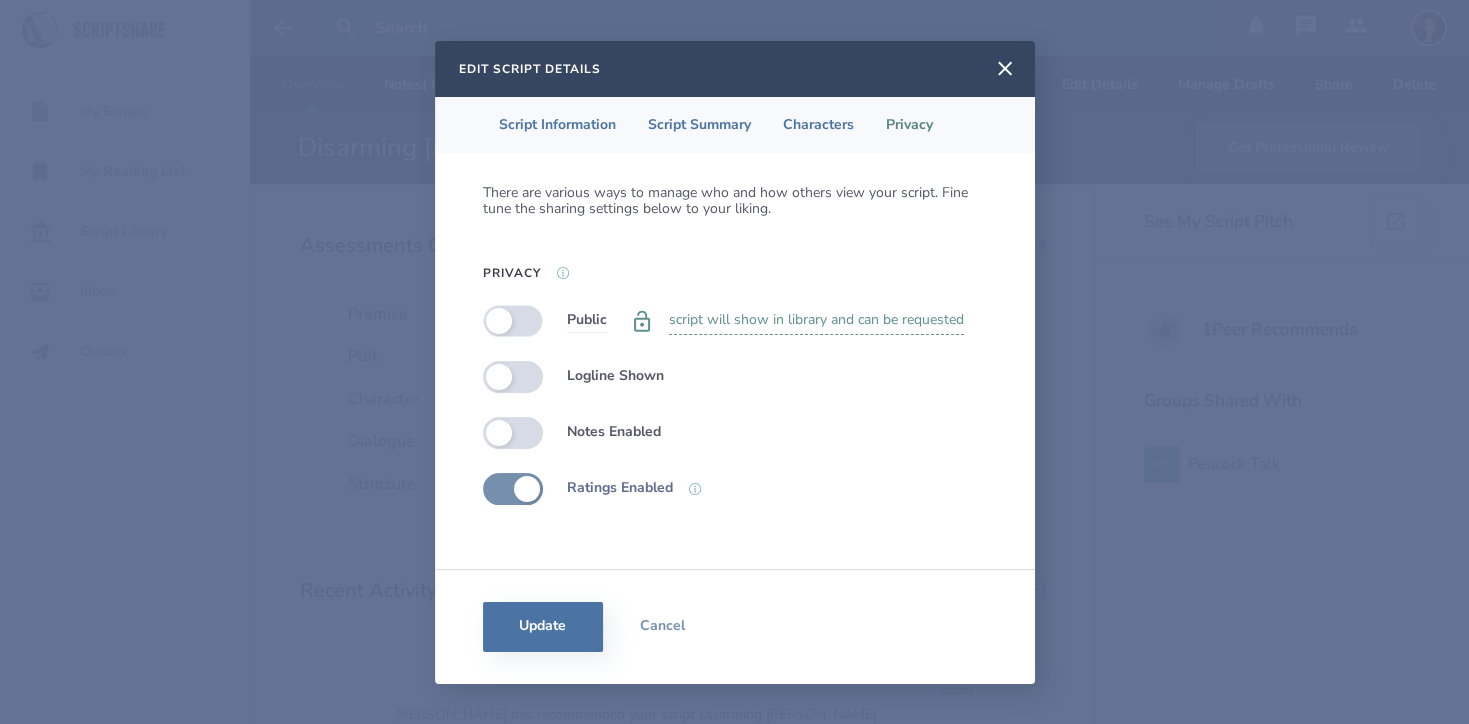 drag, startPoint x: 543, startPoint y: 311, endPoint x: 525, endPoint y: 311, distance: 18 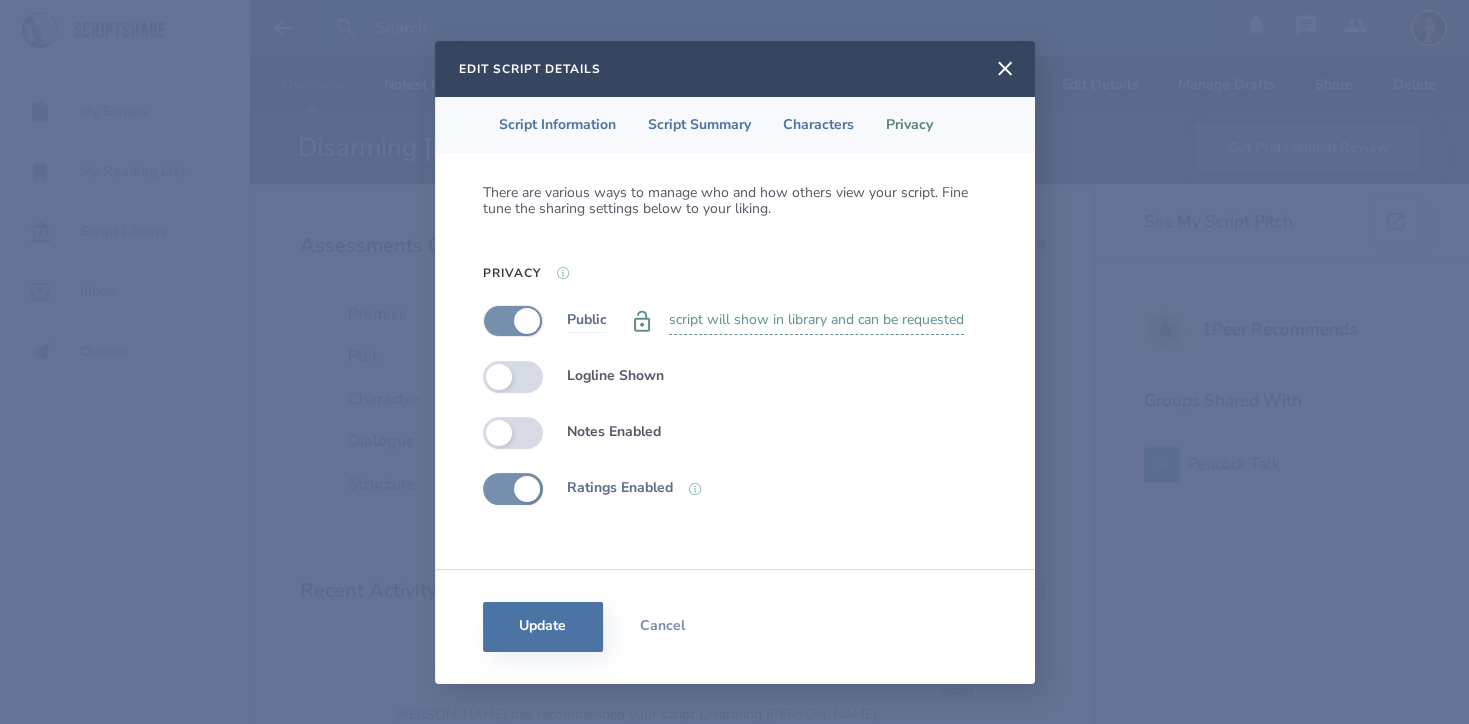 checkbox on "true" 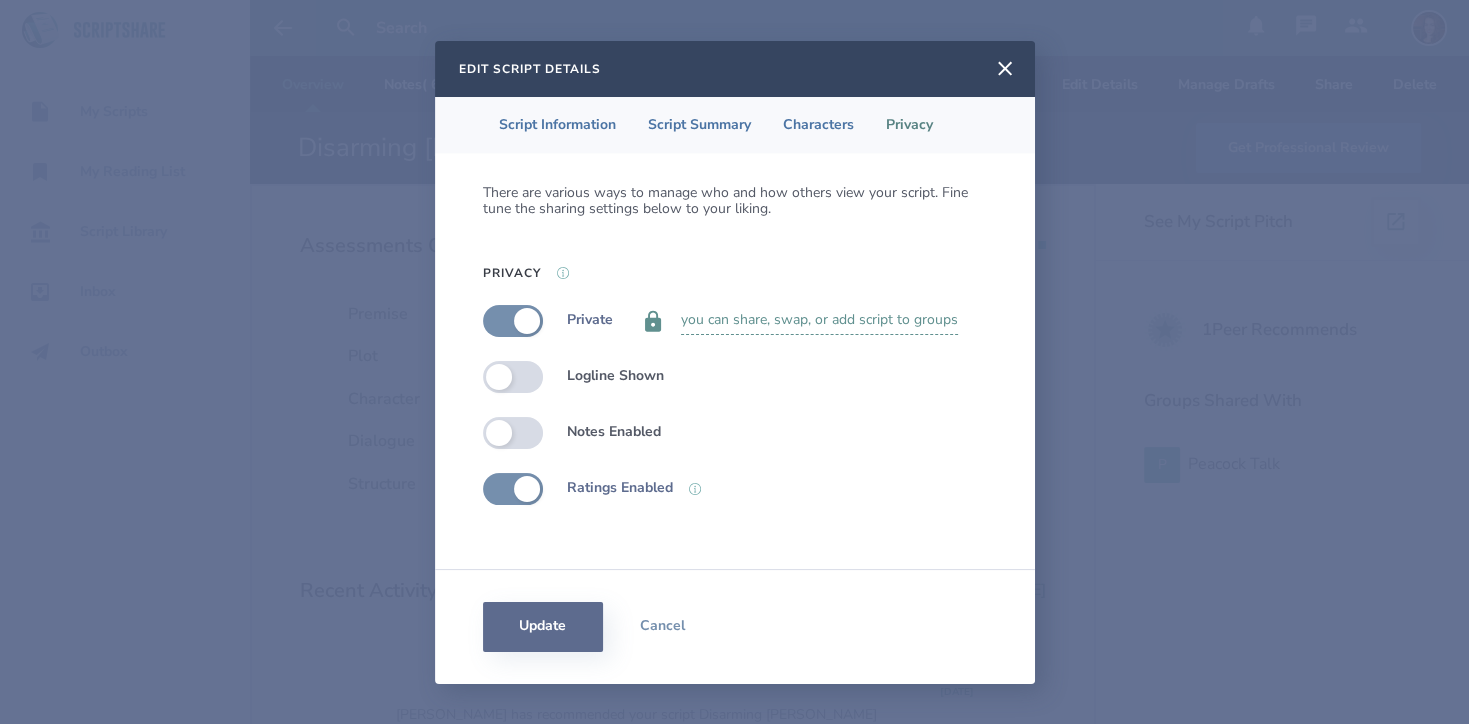 click on "Update" at bounding box center [543, 627] 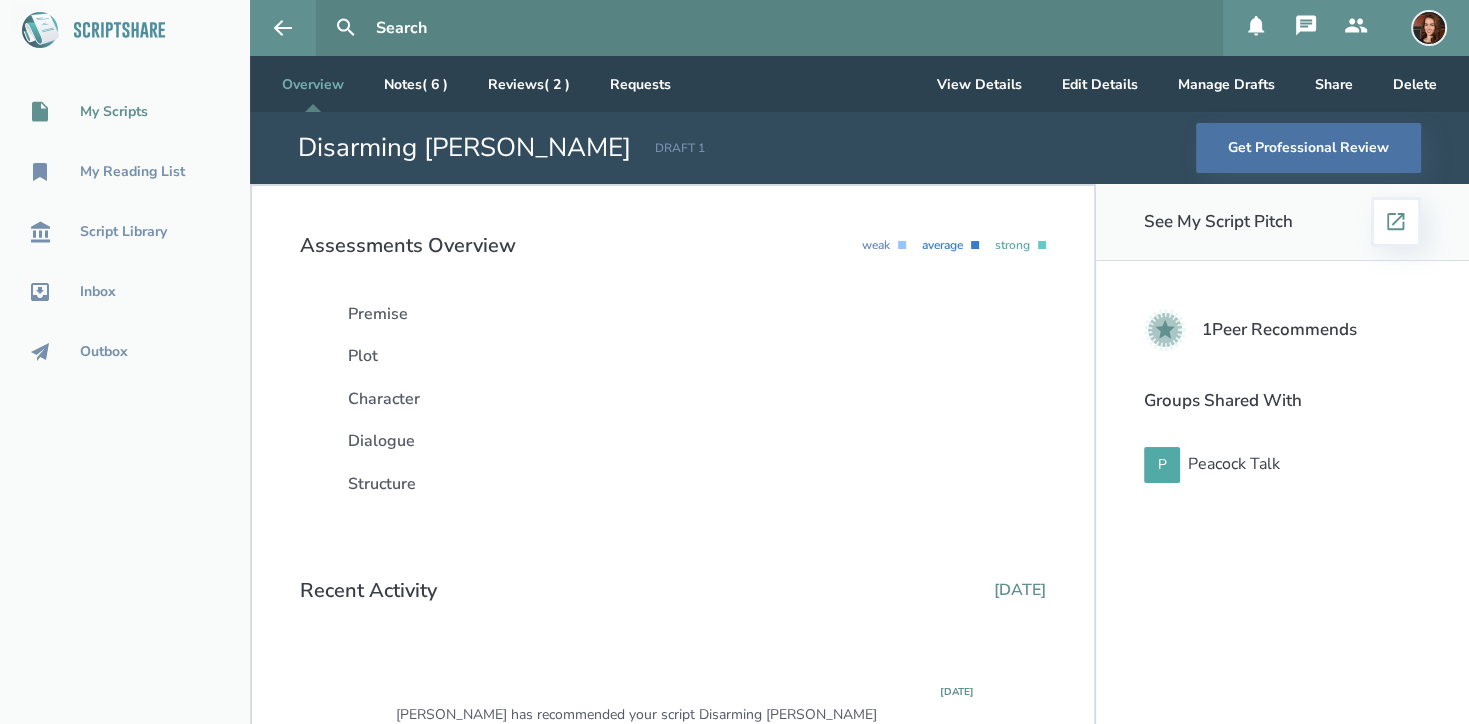 click on "My Scripts" at bounding box center (114, 112) 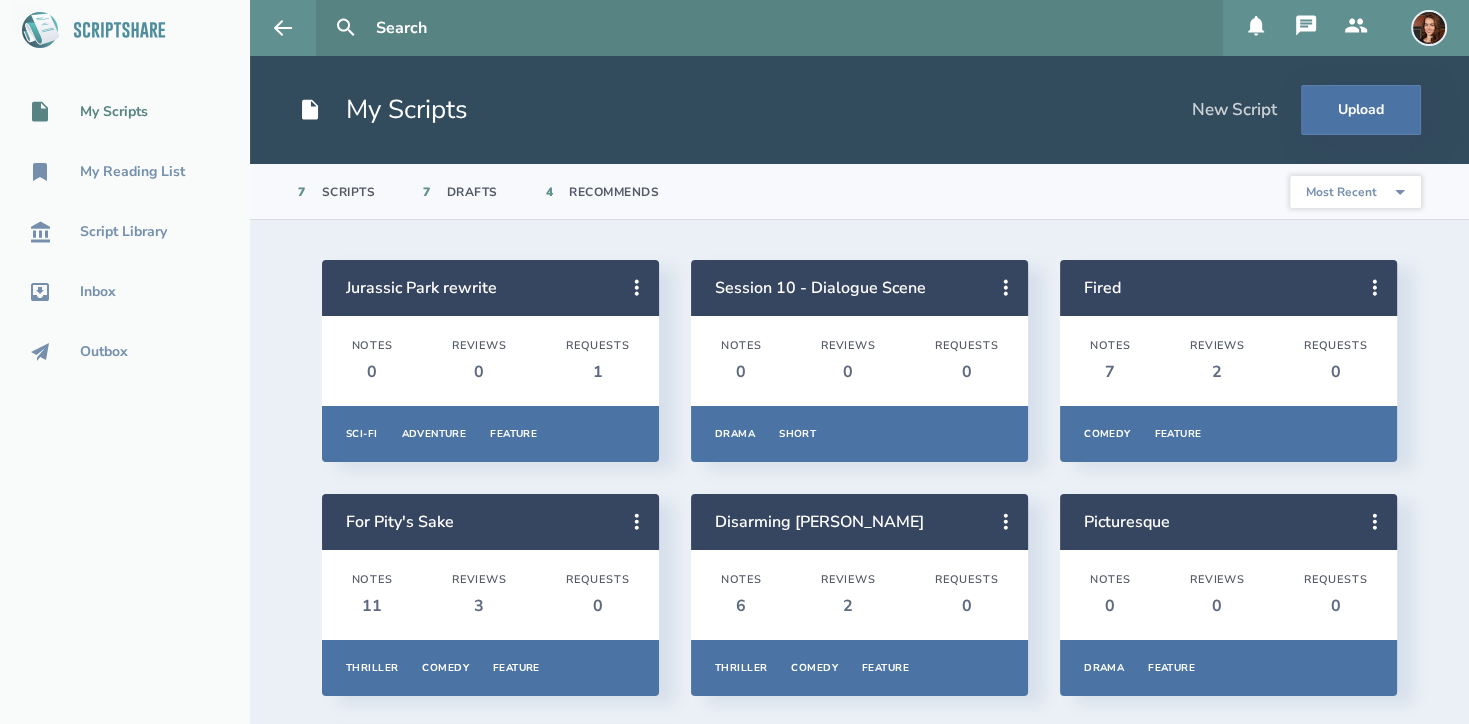 scroll, scrollTop: 246, scrollLeft: 0, axis: vertical 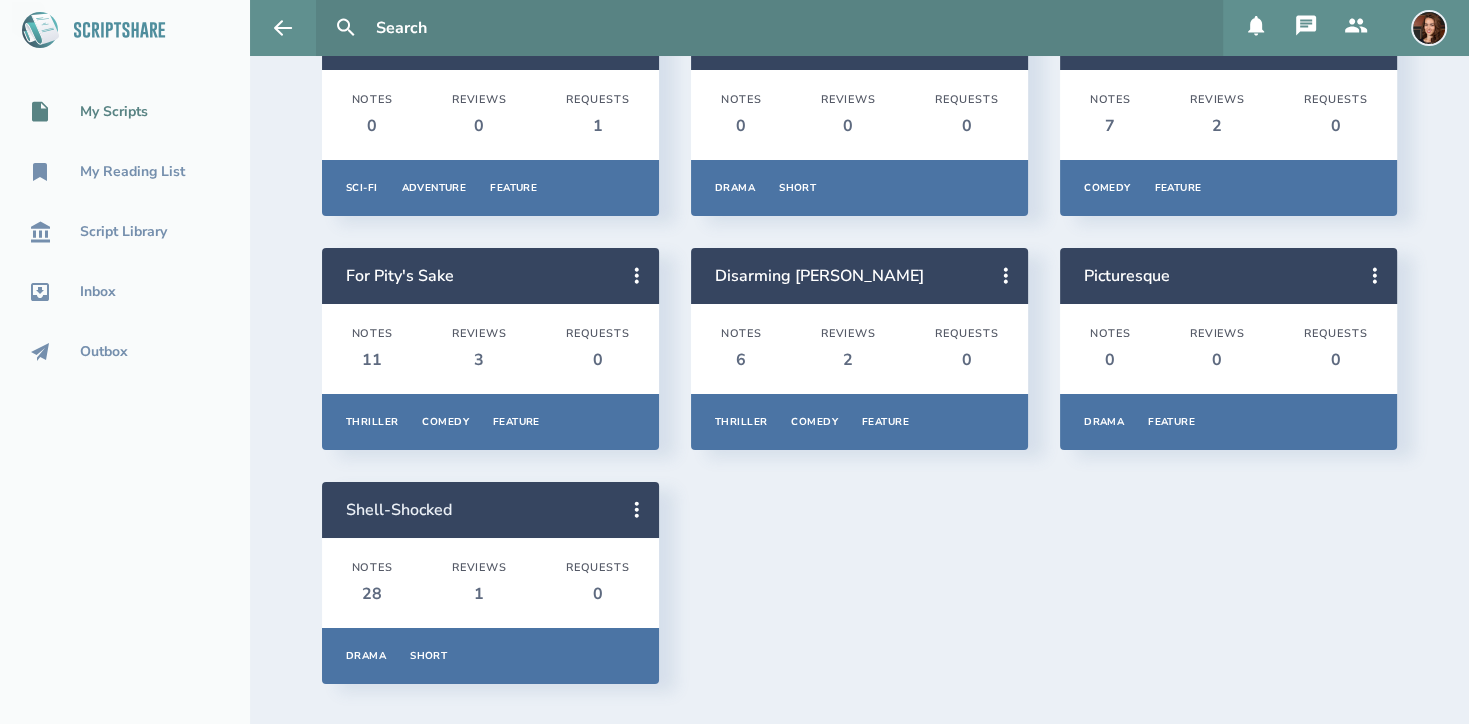 click on "Shell-Shocked" at bounding box center [399, 510] 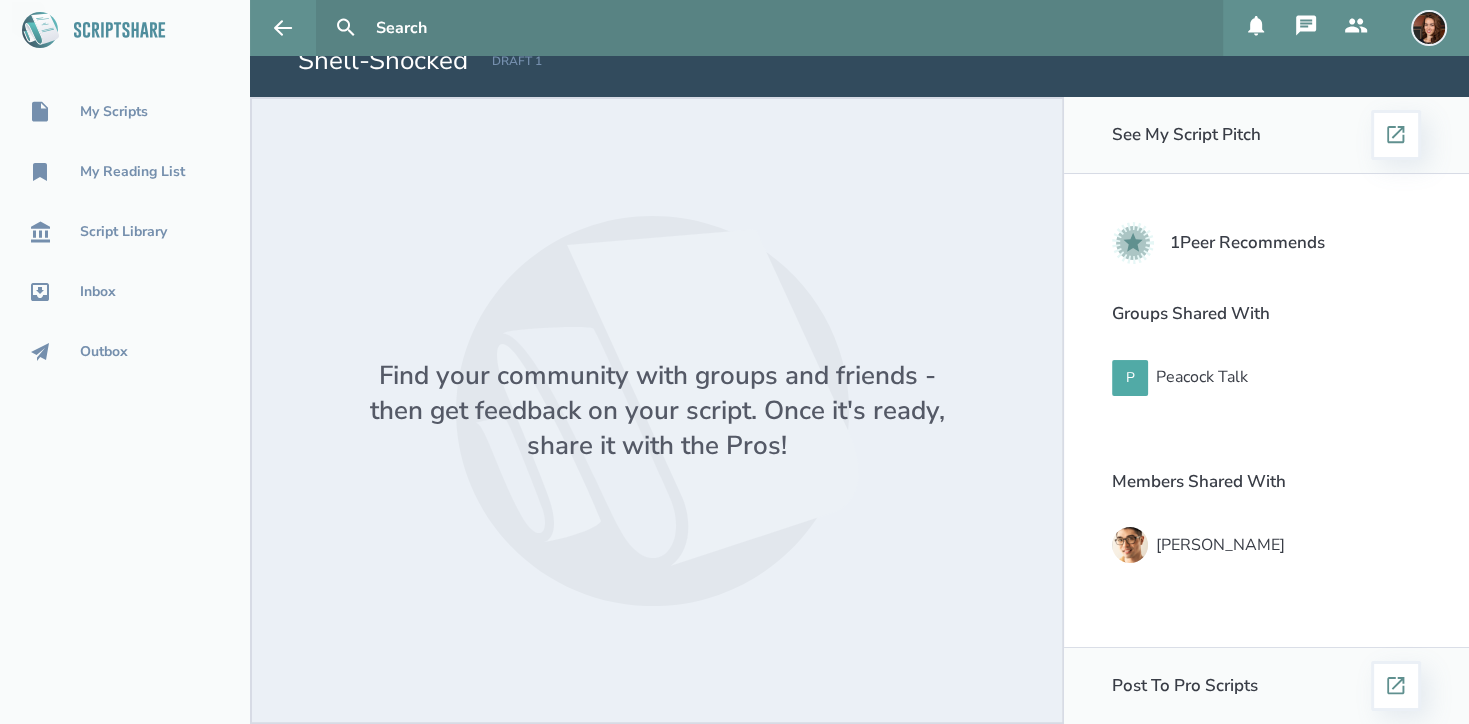 scroll, scrollTop: 86, scrollLeft: 0, axis: vertical 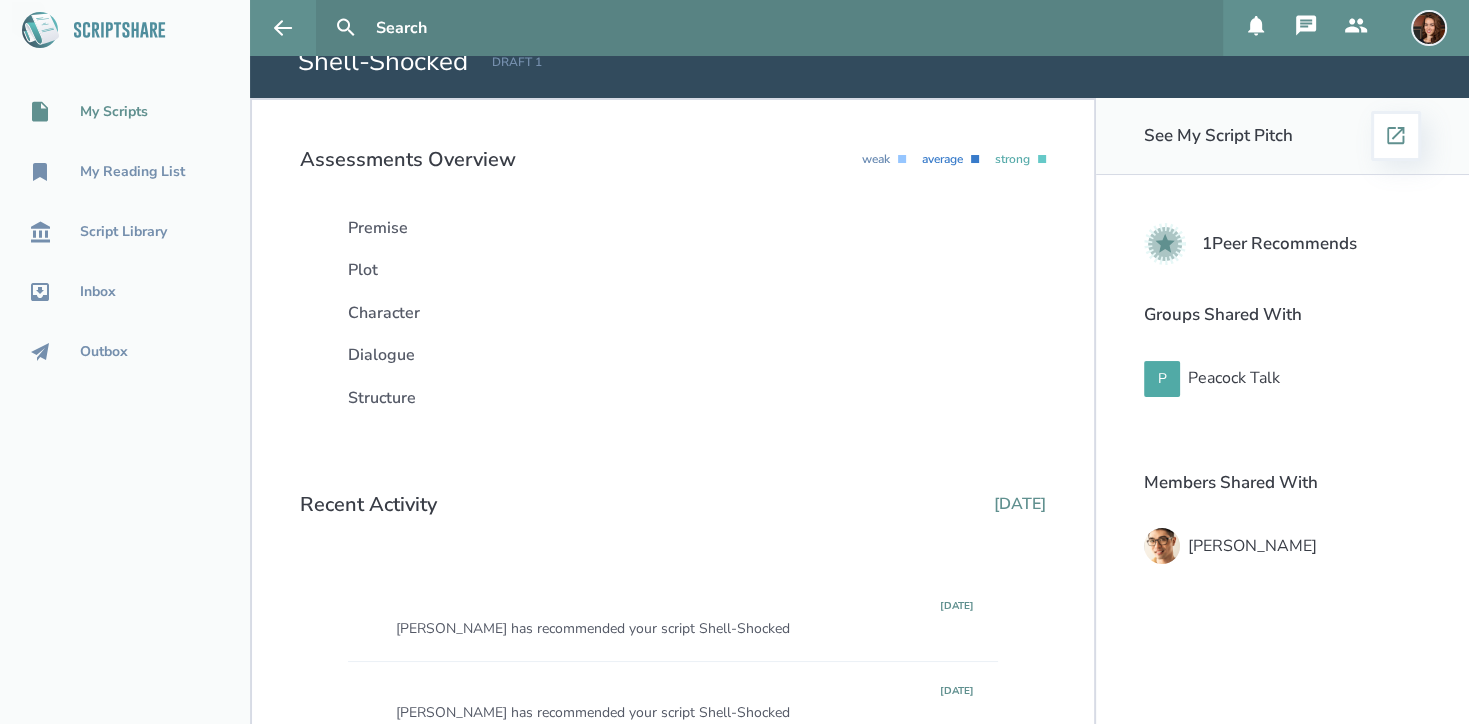 click on "My Scripts" at bounding box center [114, 112] 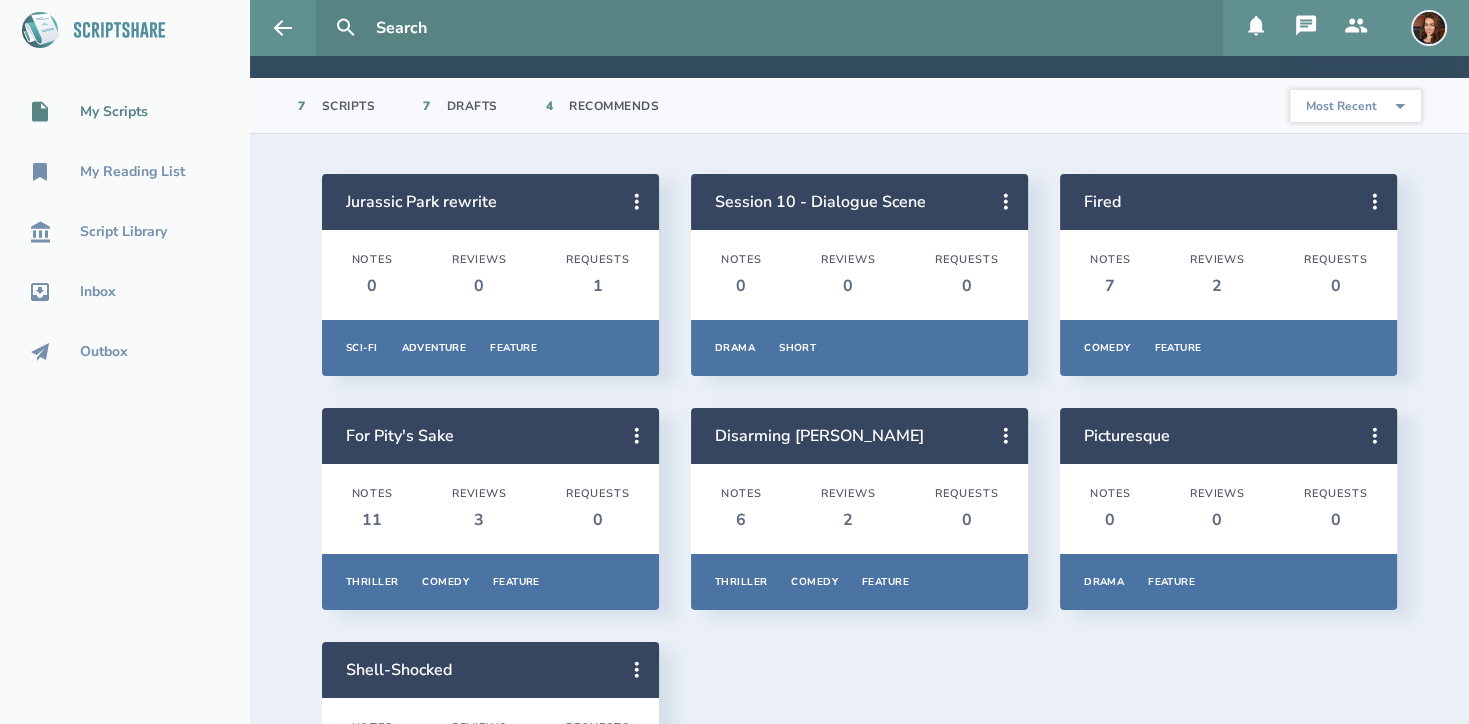 scroll, scrollTop: 246, scrollLeft: 0, axis: vertical 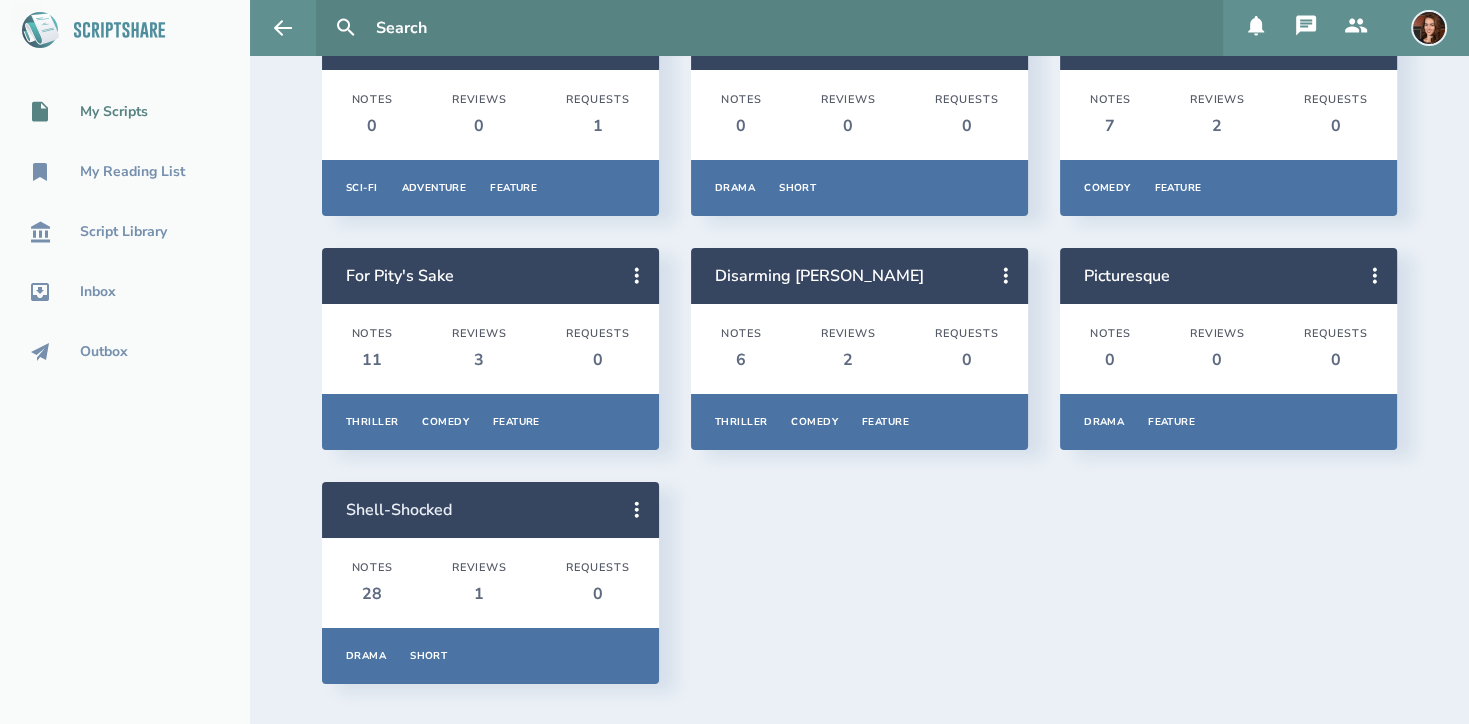 click on "Shell-Shocked" at bounding box center (399, 510) 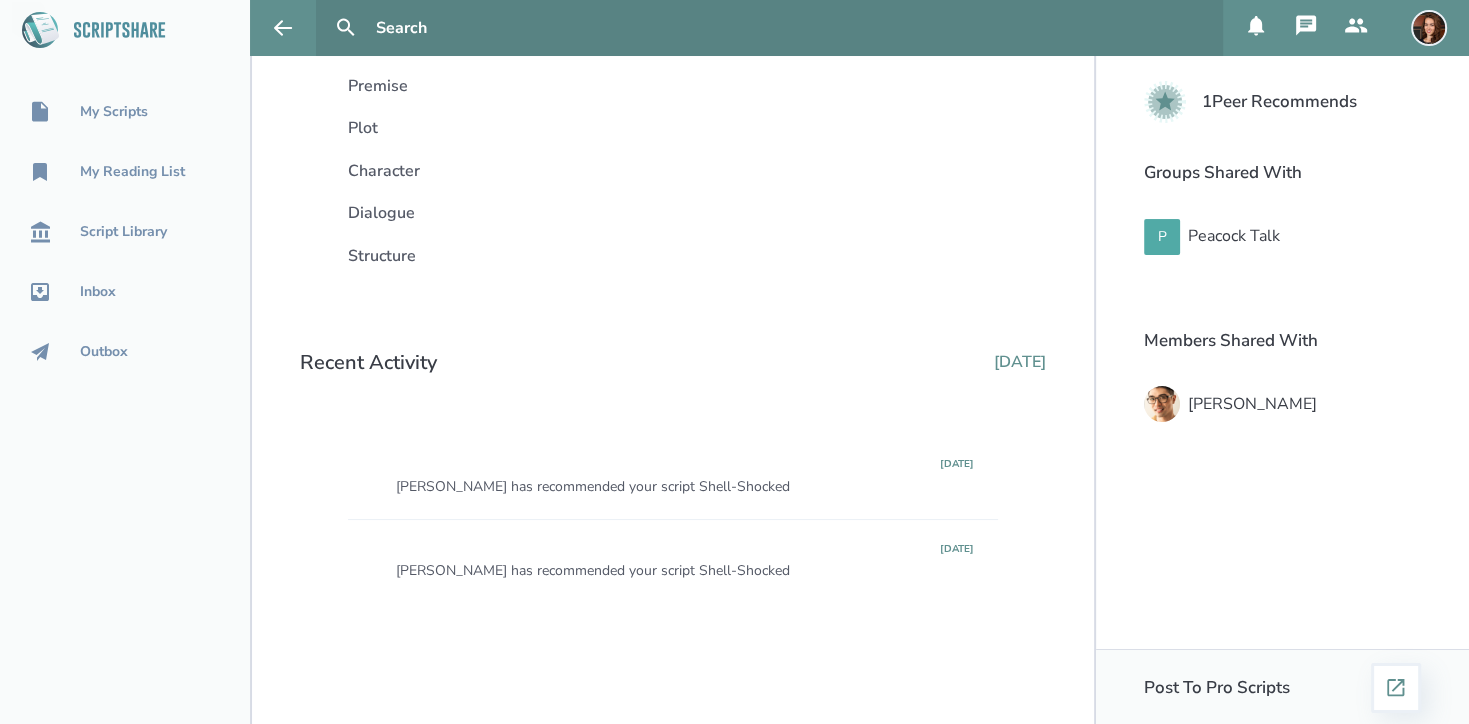 scroll, scrollTop: 0, scrollLeft: 0, axis: both 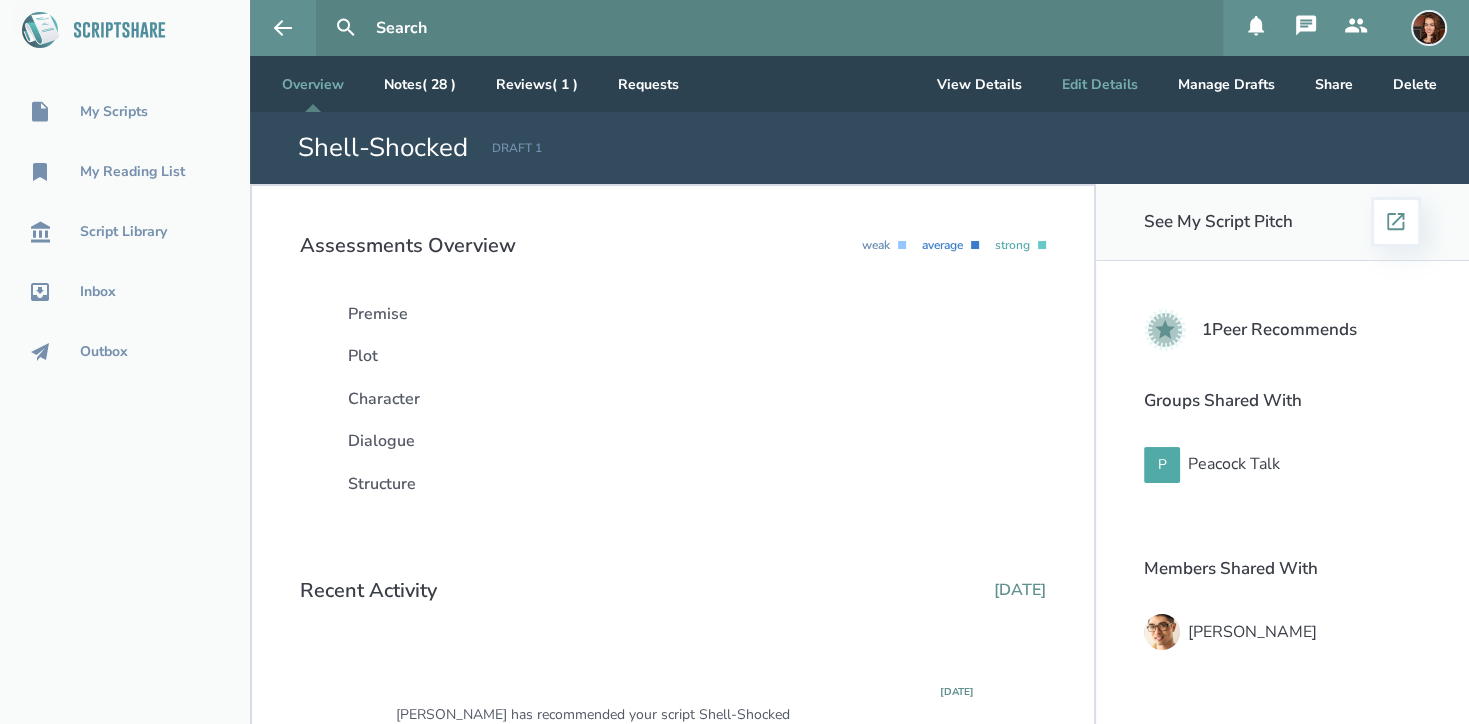 click on "Edit Details" at bounding box center (1100, 84) 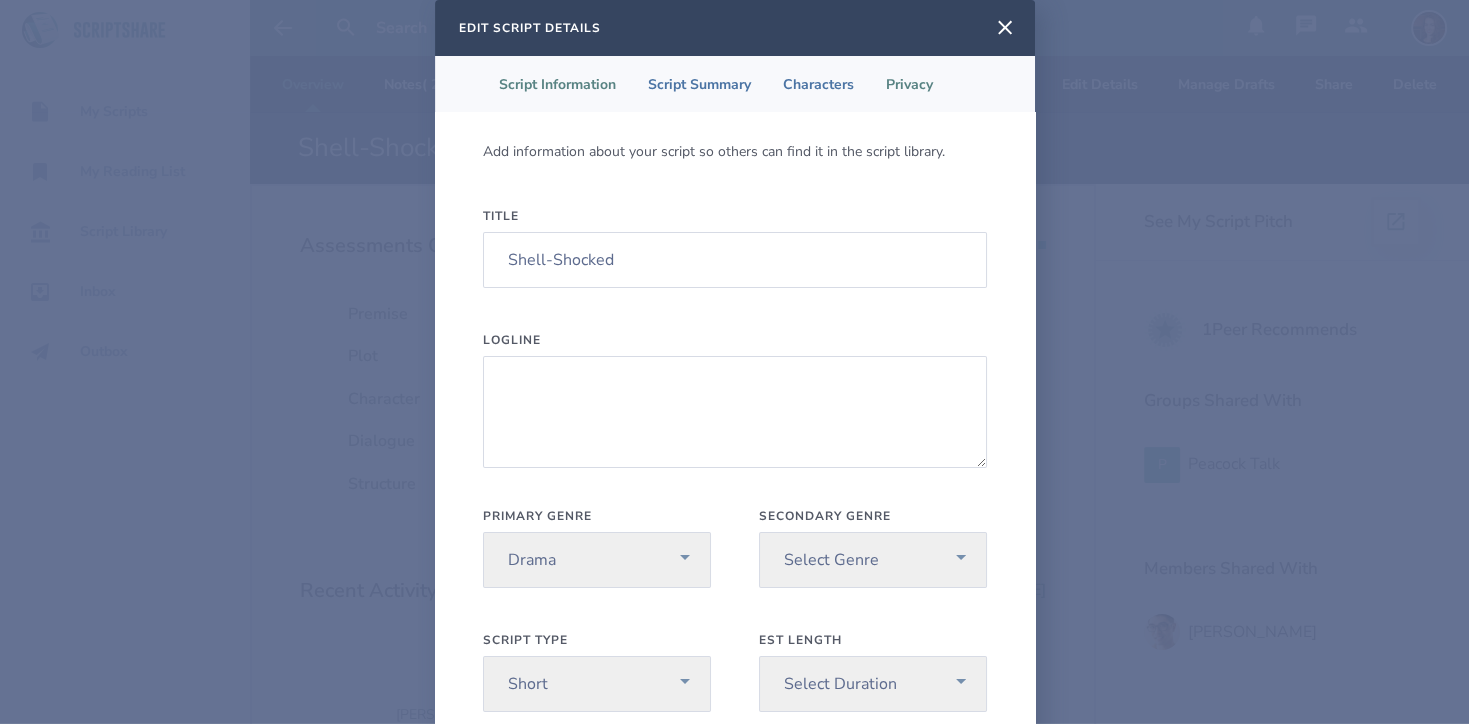 click on "Privacy" at bounding box center (909, 84) 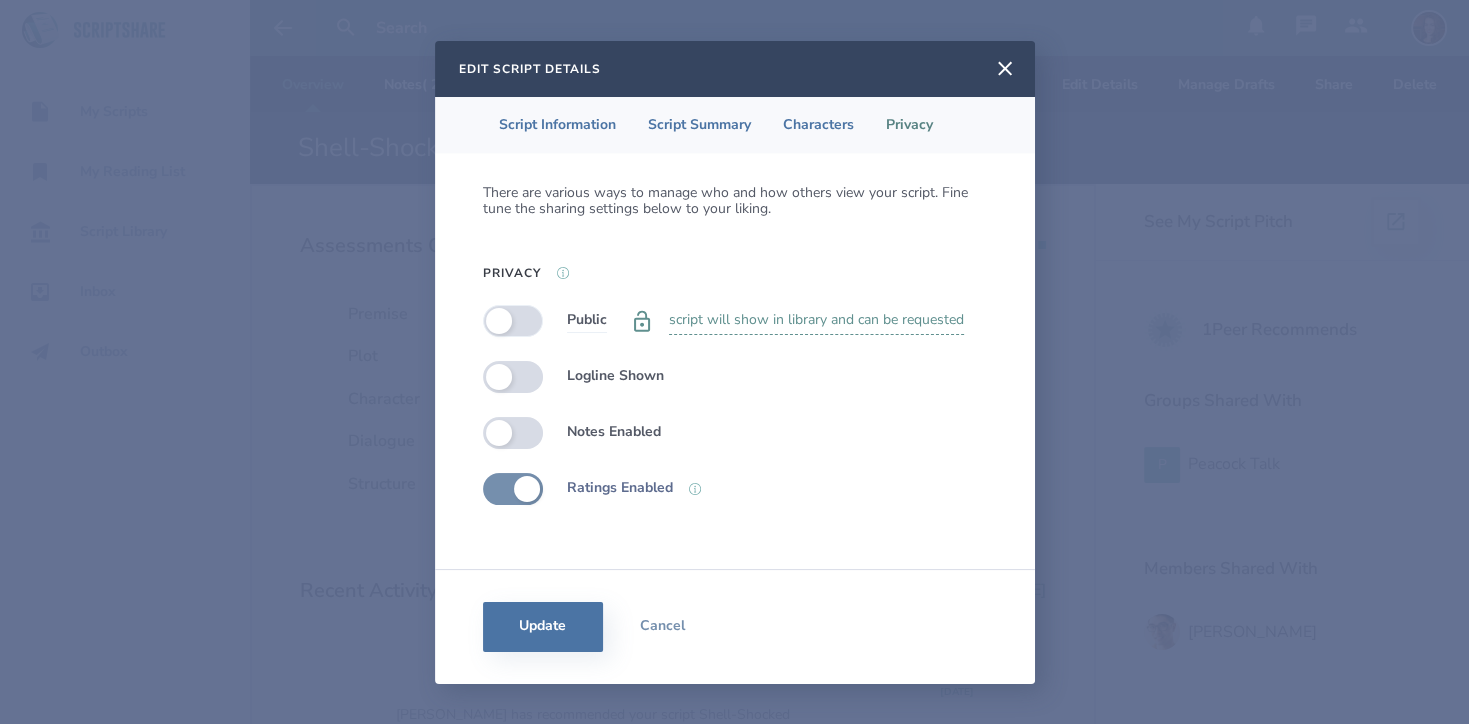 click at bounding box center [513, 321] 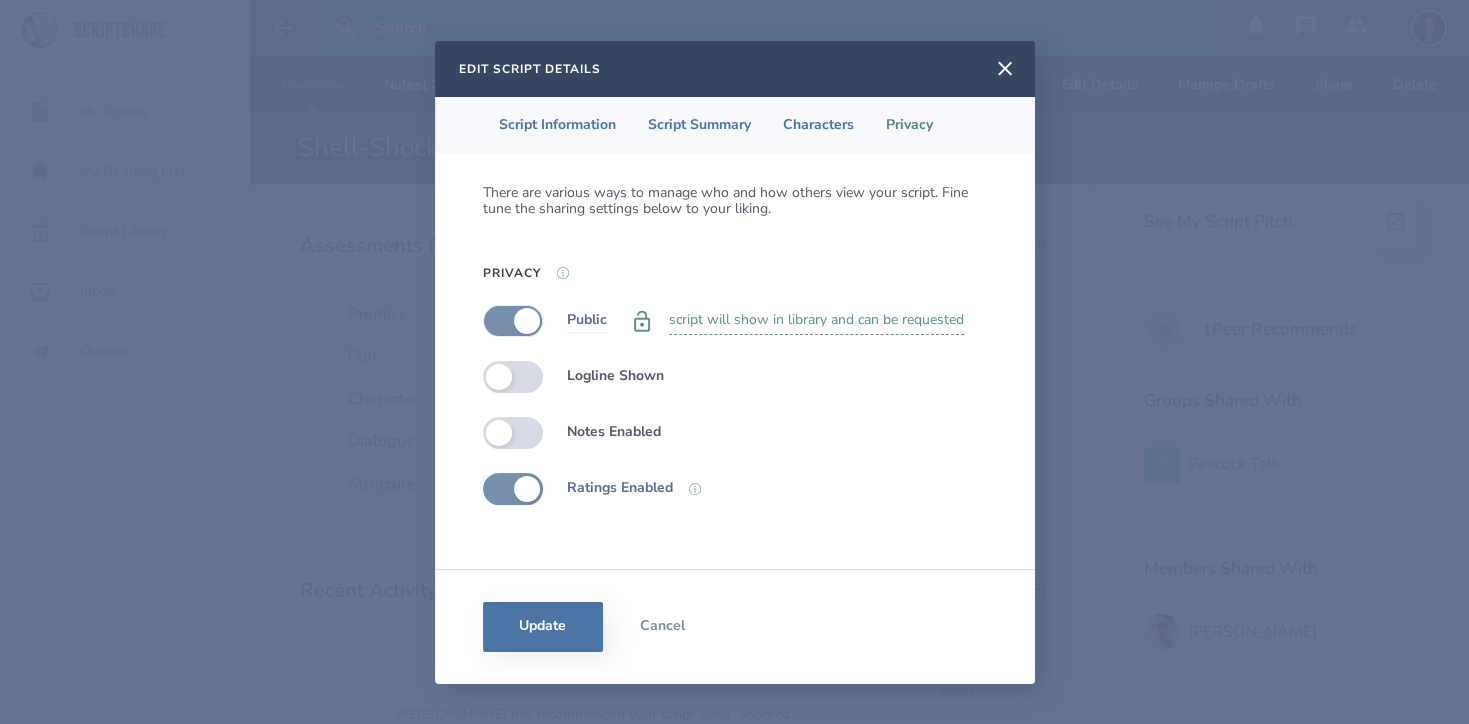 checkbox on "true" 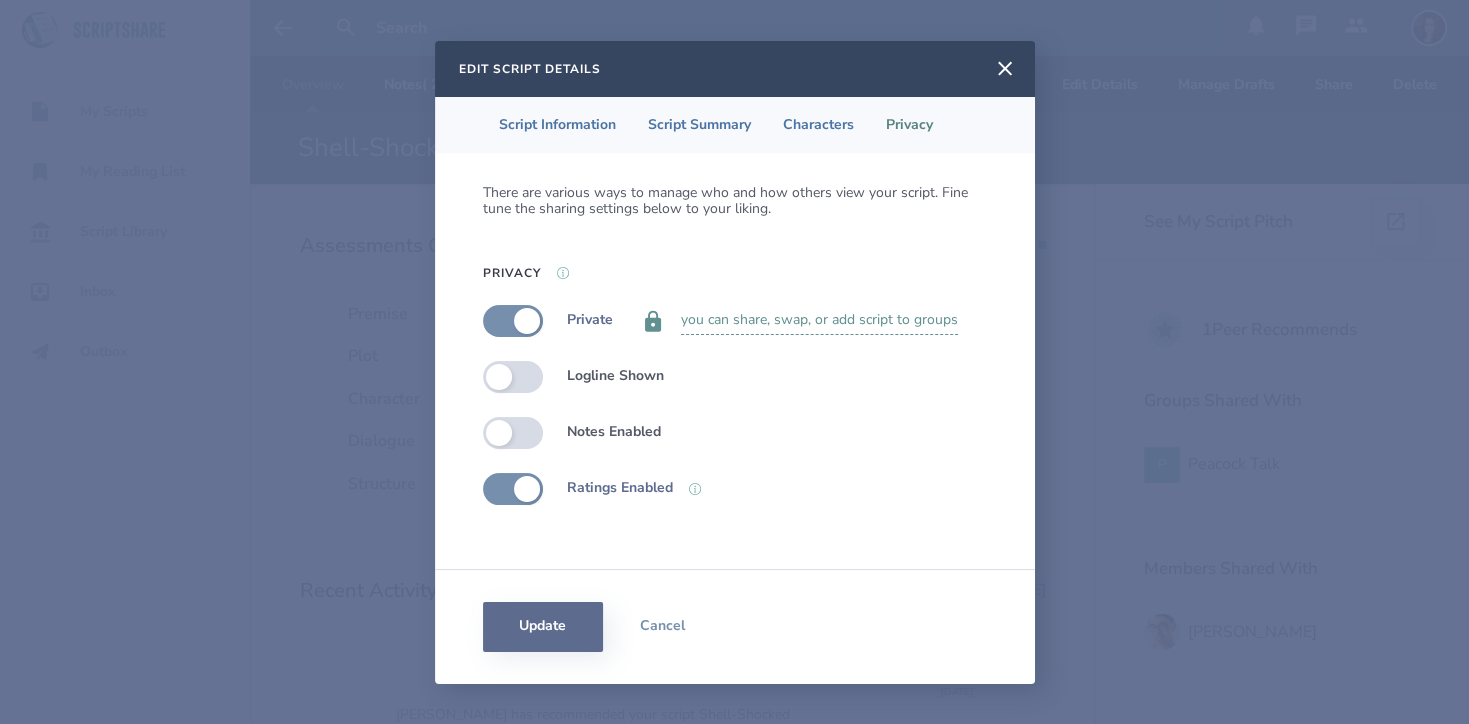 click on "Update" at bounding box center [543, 627] 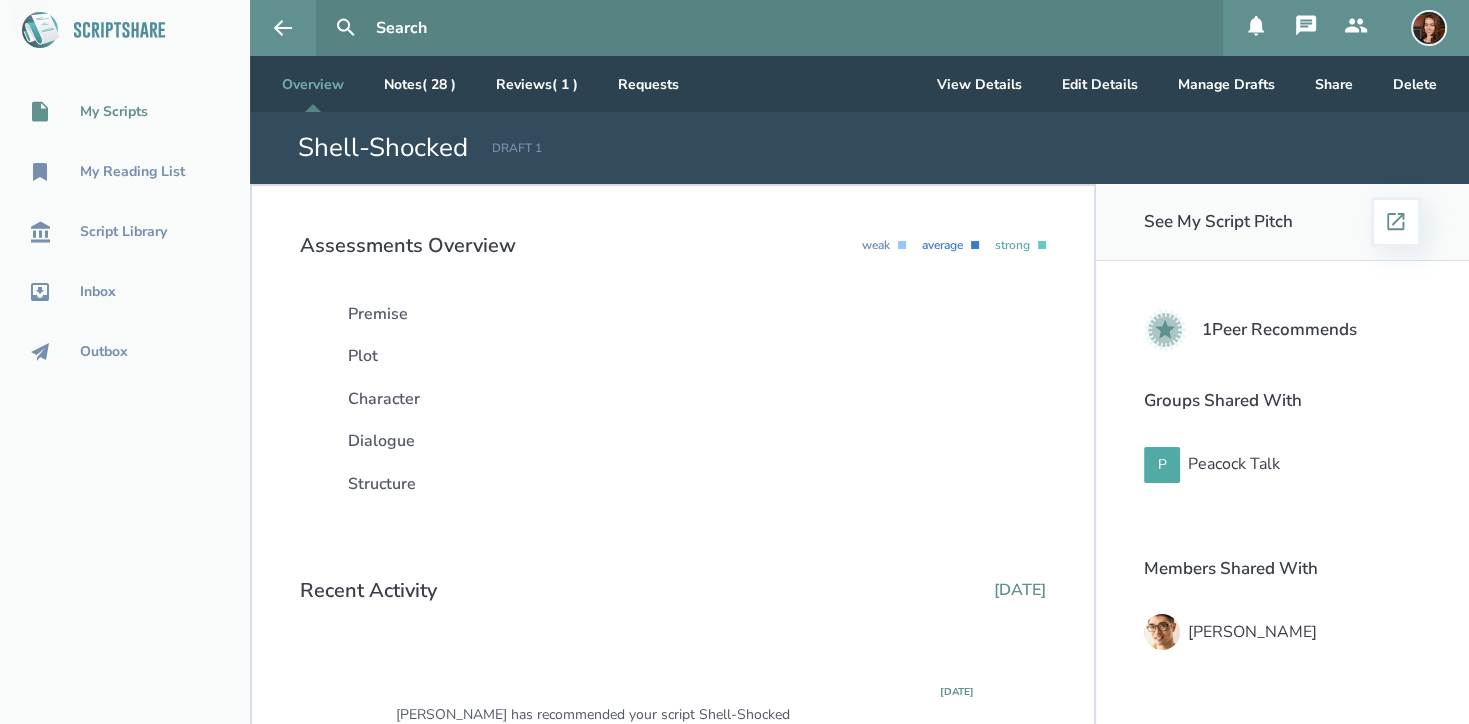 click on "My Scripts" at bounding box center [114, 112] 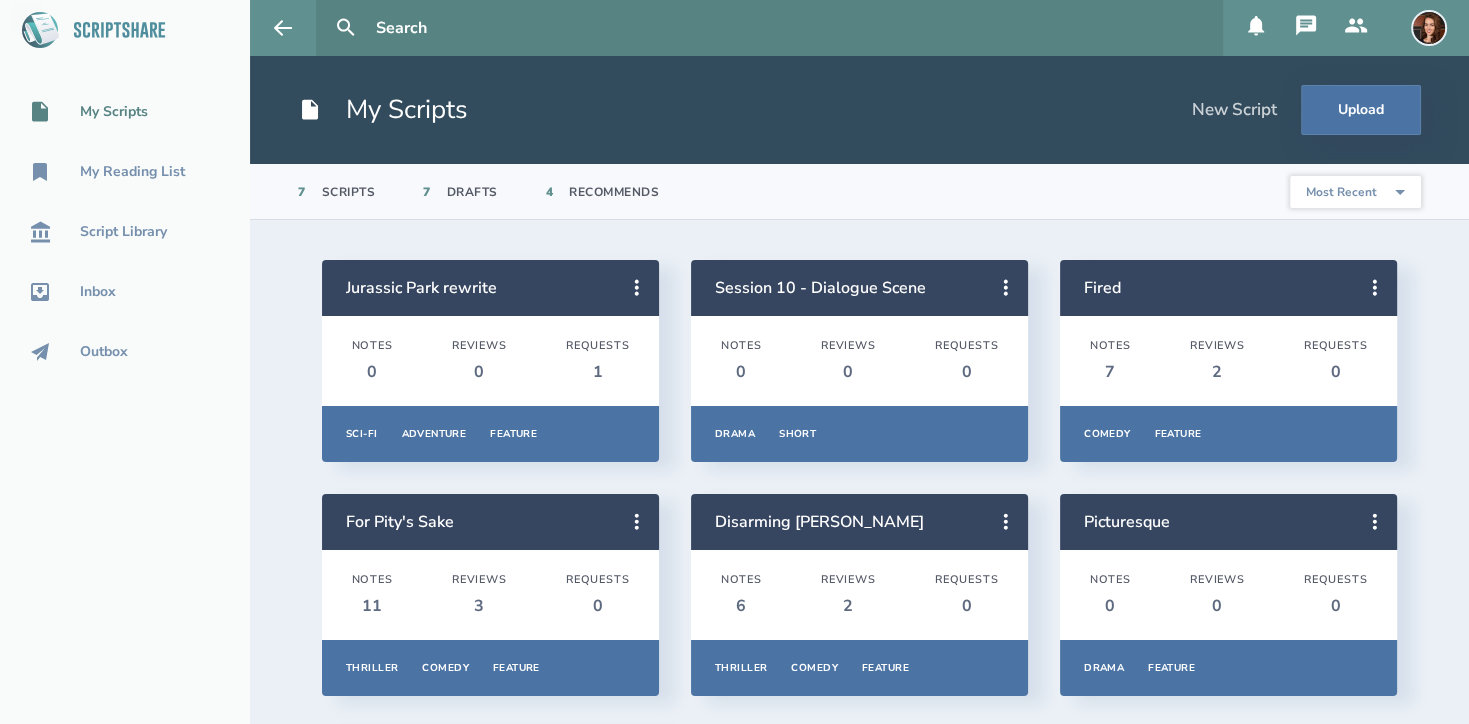 scroll, scrollTop: 246, scrollLeft: 0, axis: vertical 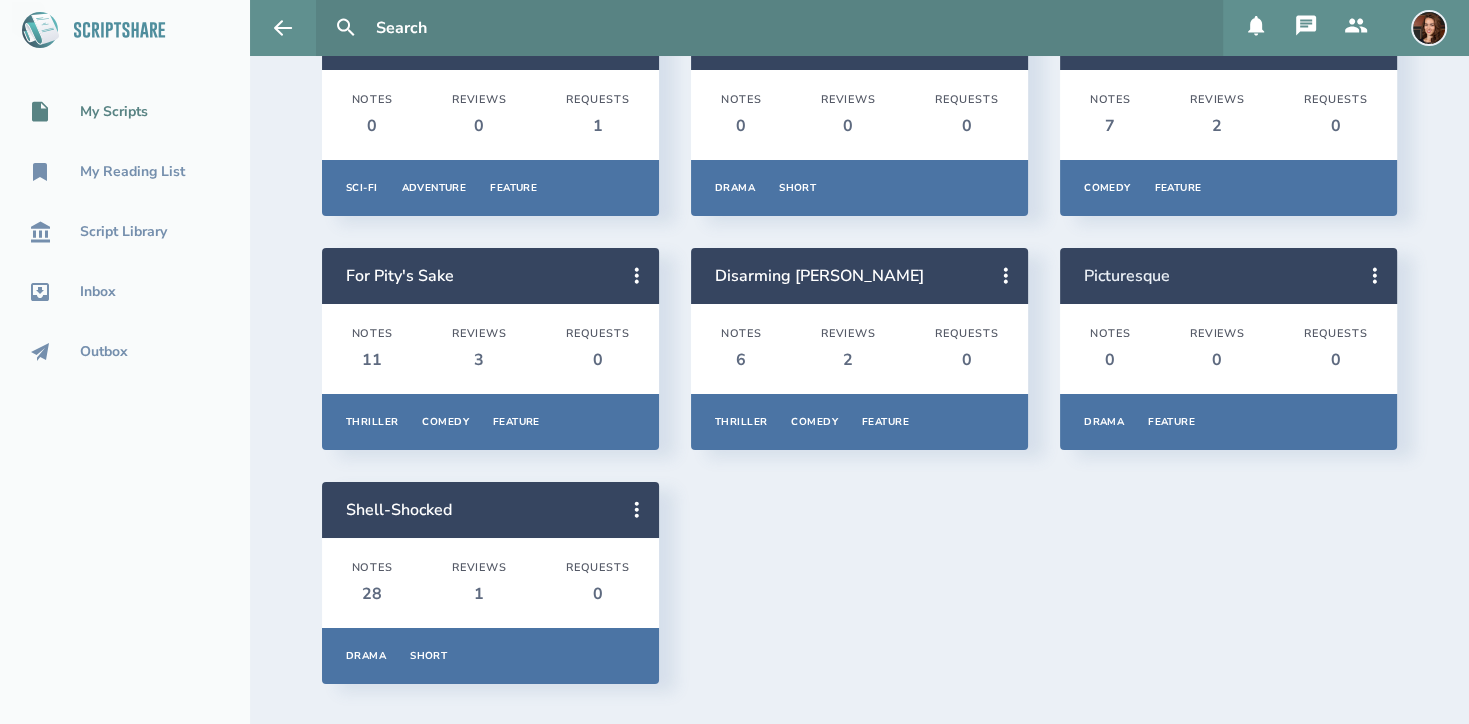 click on "Picturesque" at bounding box center [1127, 276] 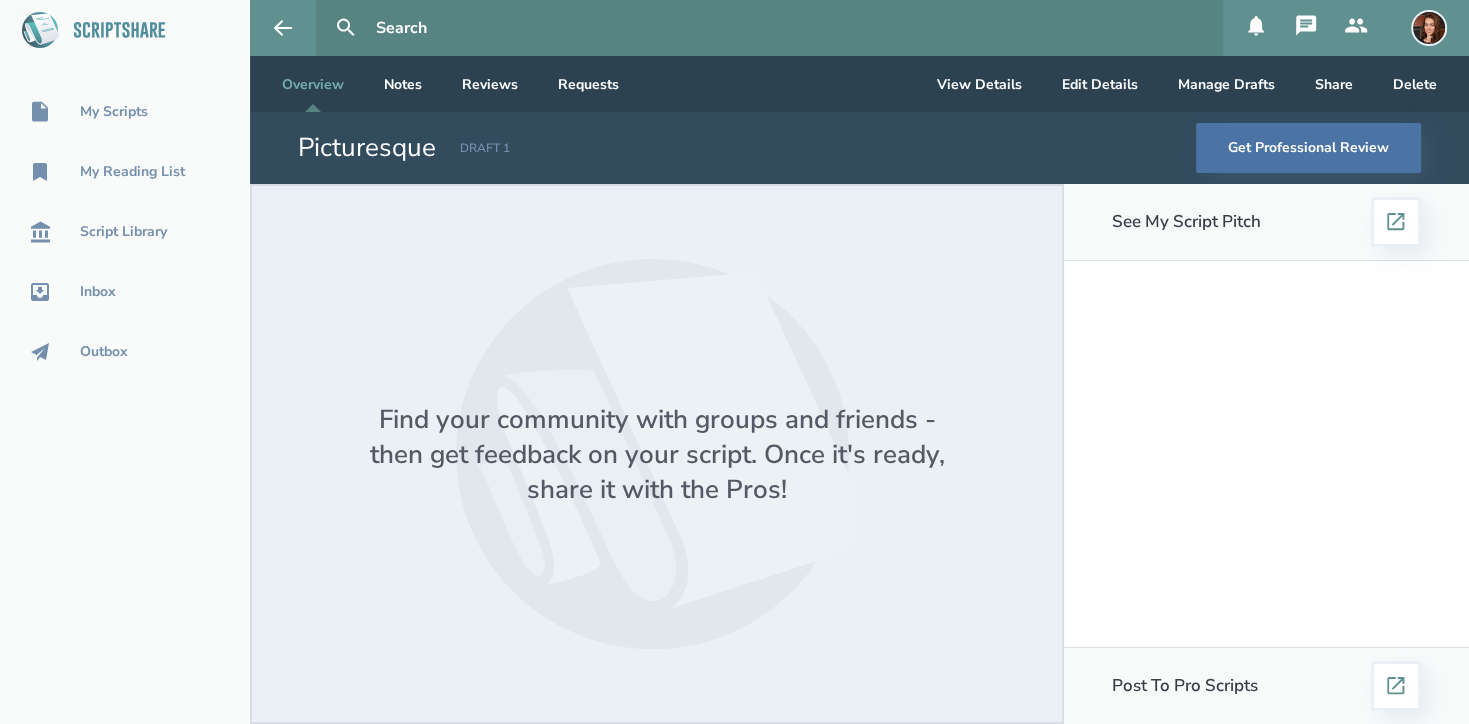 scroll, scrollTop: 0, scrollLeft: 0, axis: both 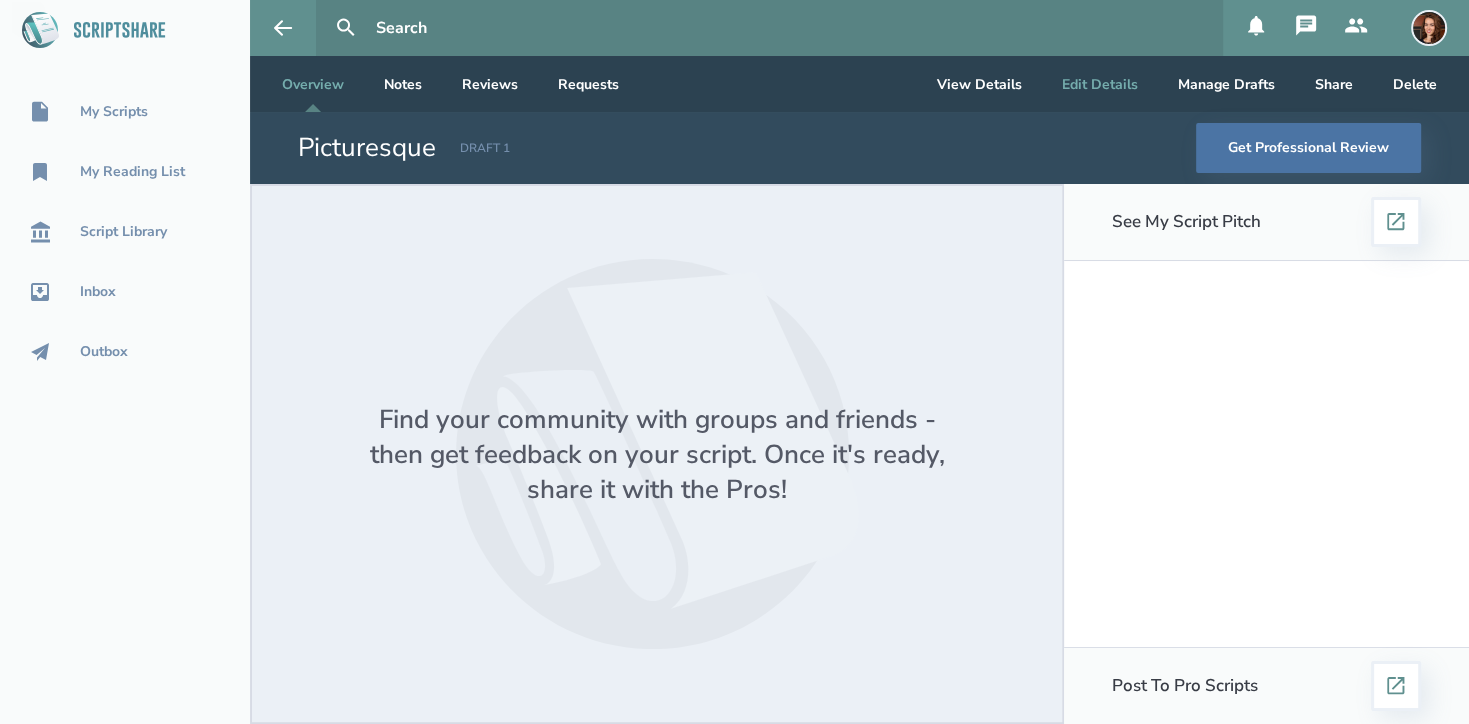 click on "Edit Details" at bounding box center [1100, 84] 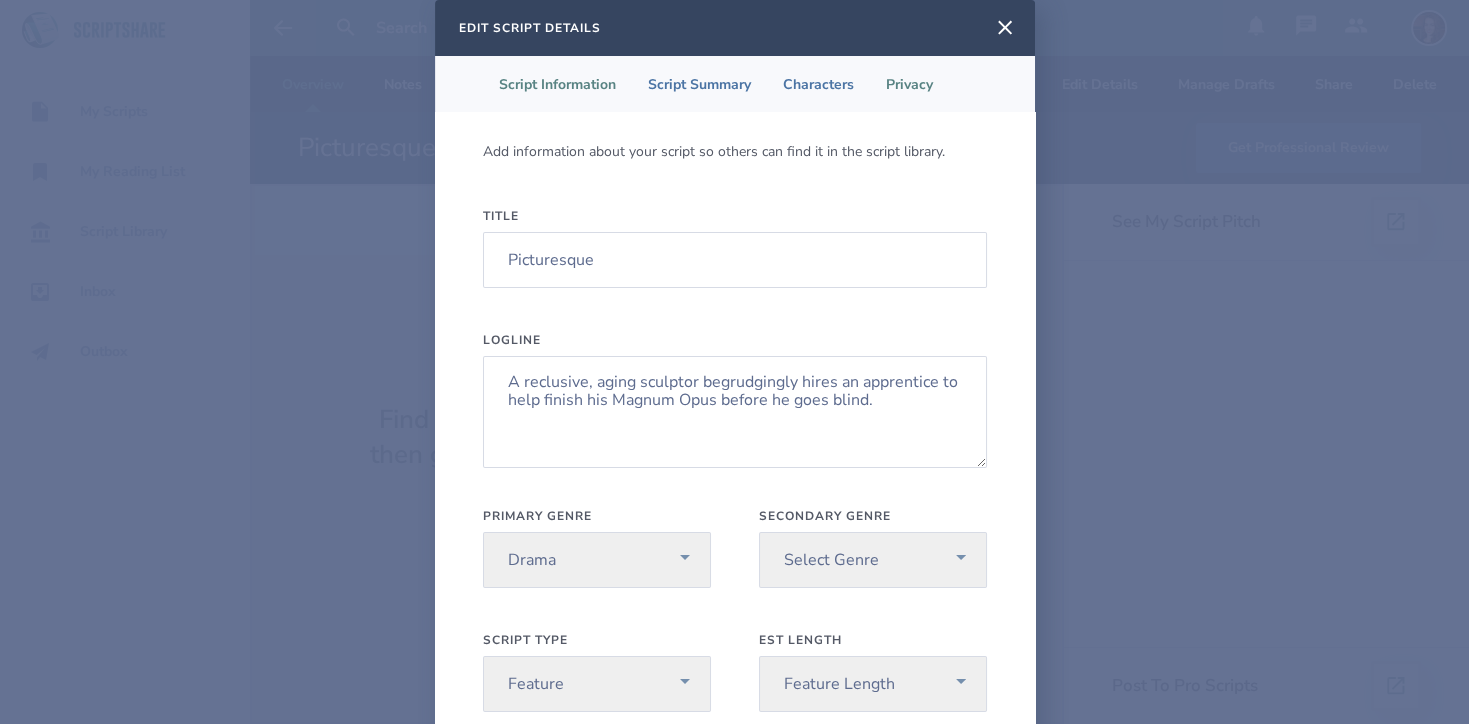 click on "Privacy" at bounding box center [909, 84] 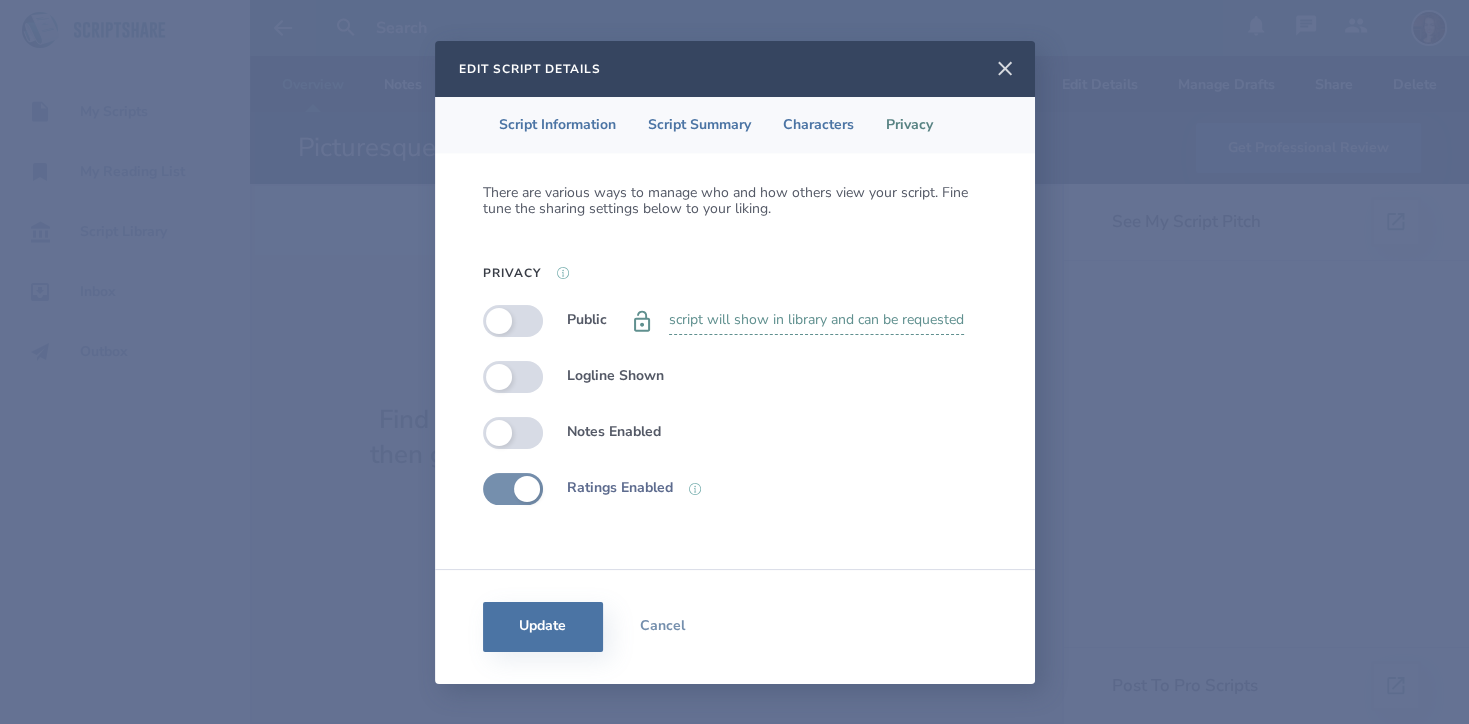 click 